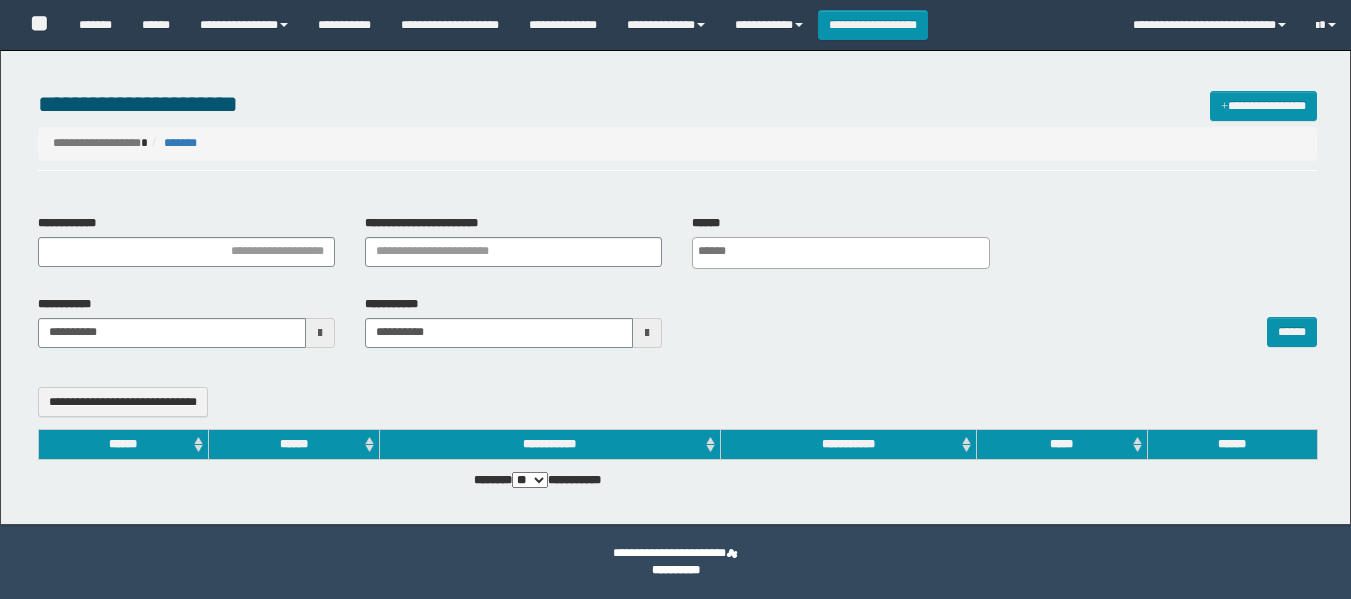 select 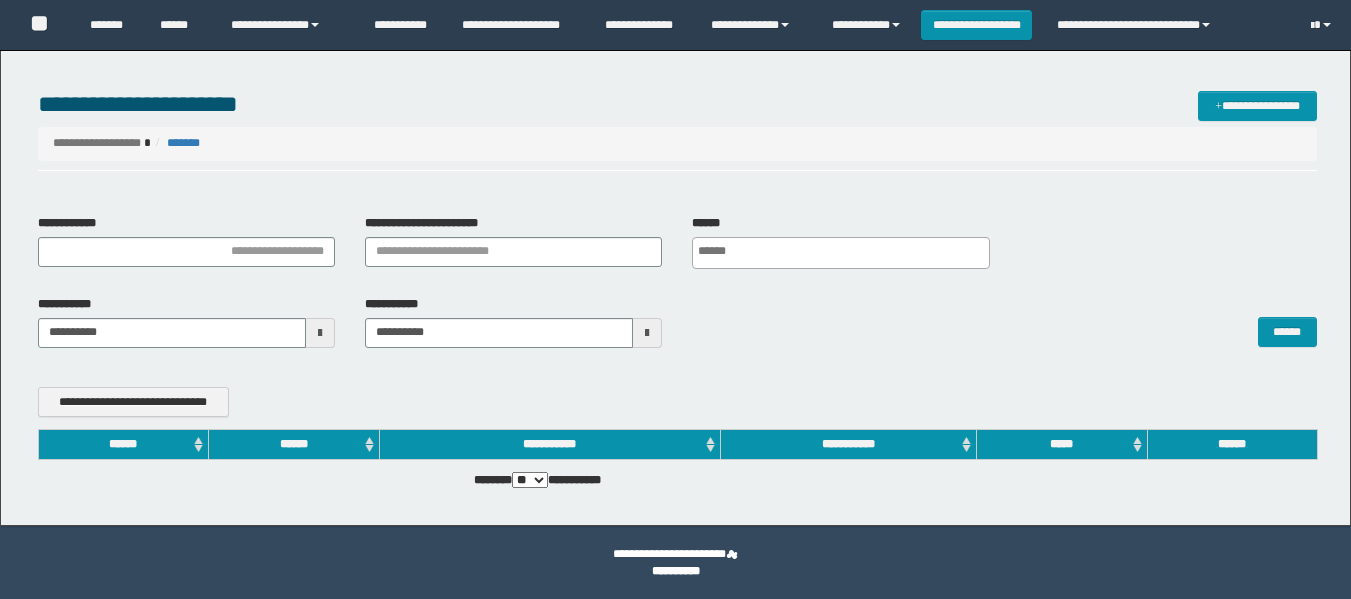 scroll, scrollTop: 0, scrollLeft: 0, axis: both 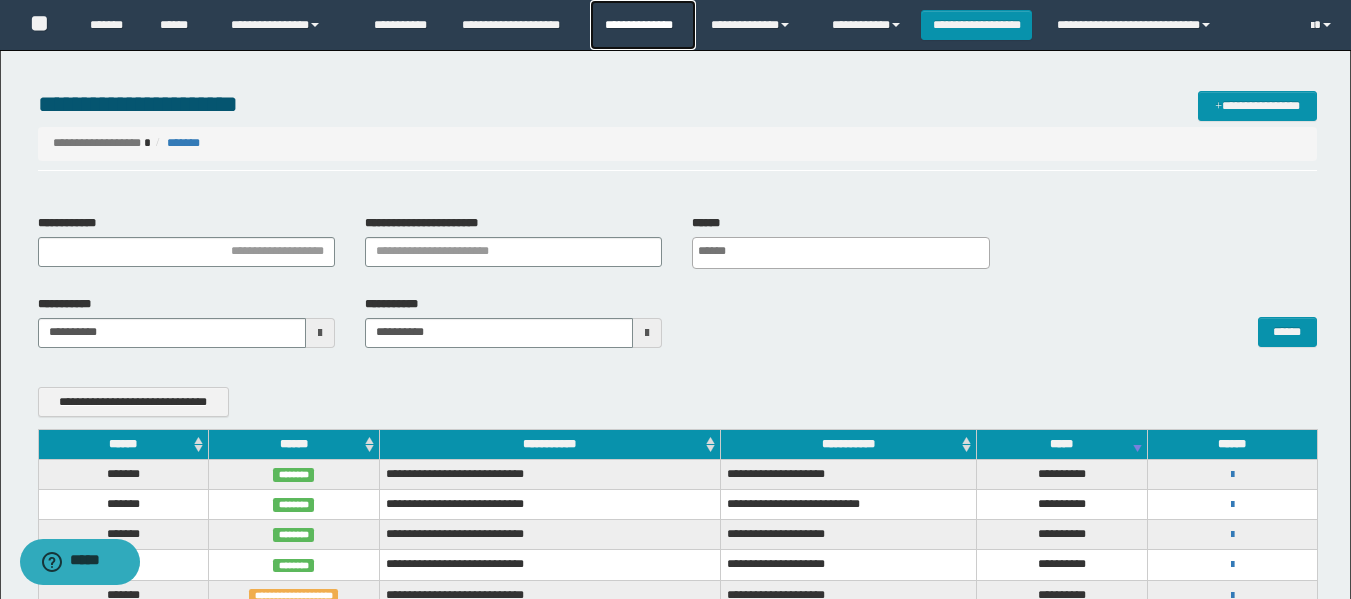 click on "**********" at bounding box center (642, 25) 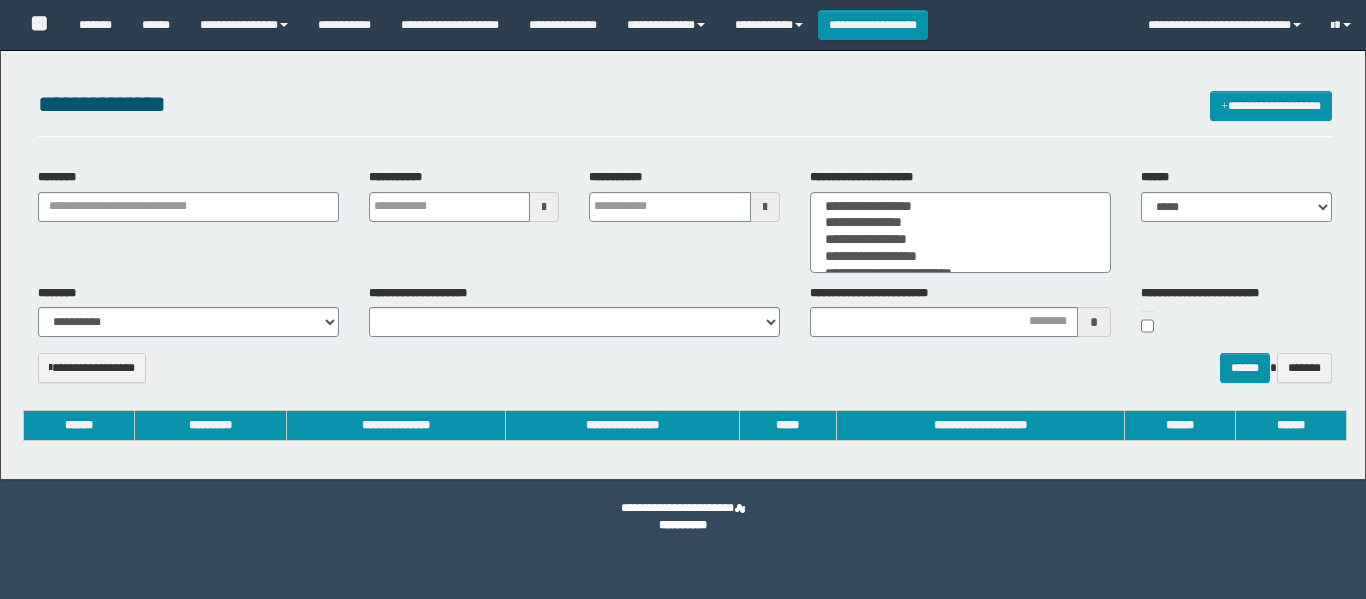 select 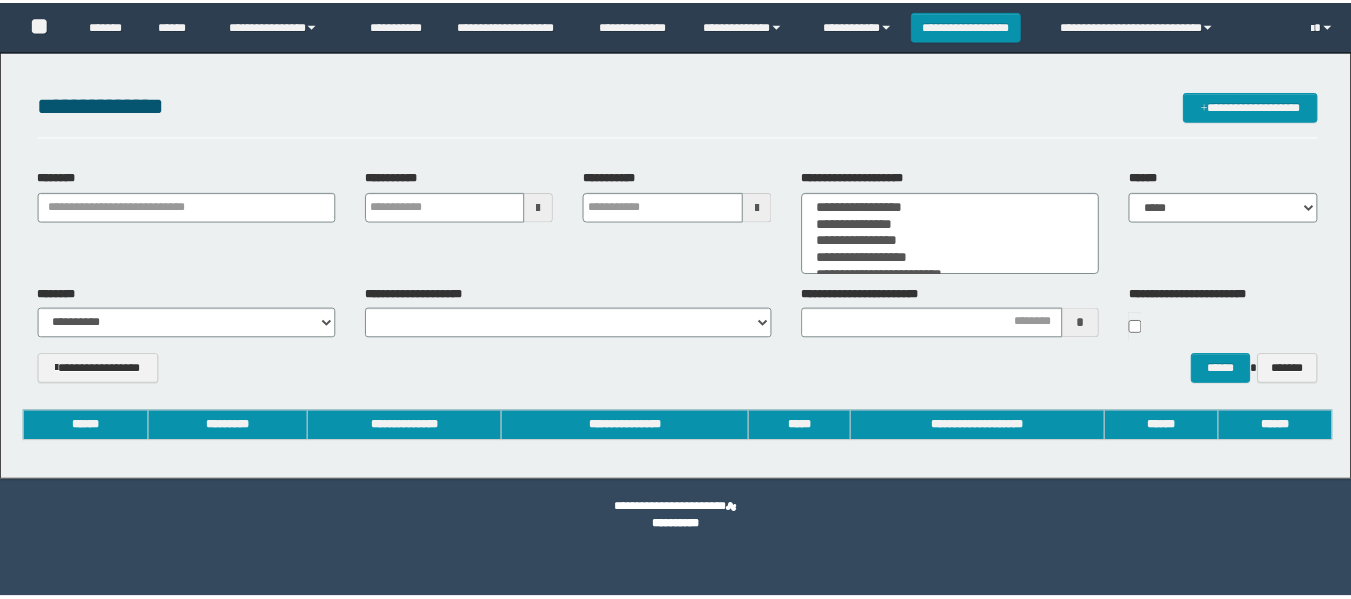scroll, scrollTop: 0, scrollLeft: 0, axis: both 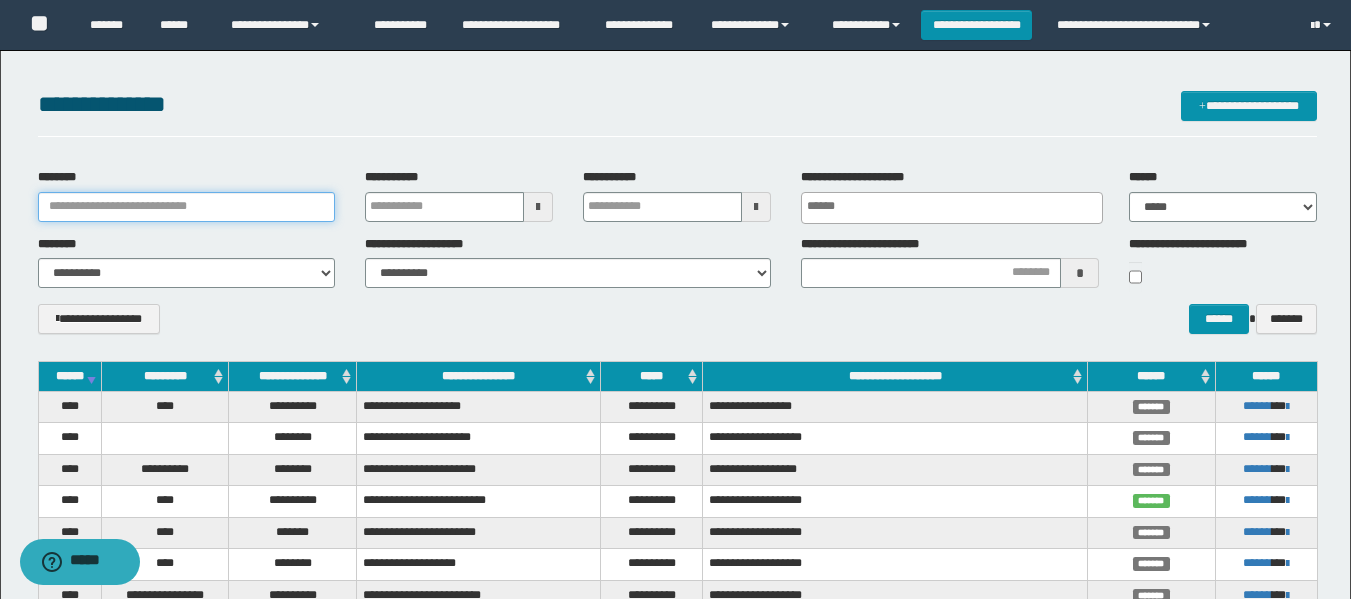click on "********" at bounding box center (186, 207) 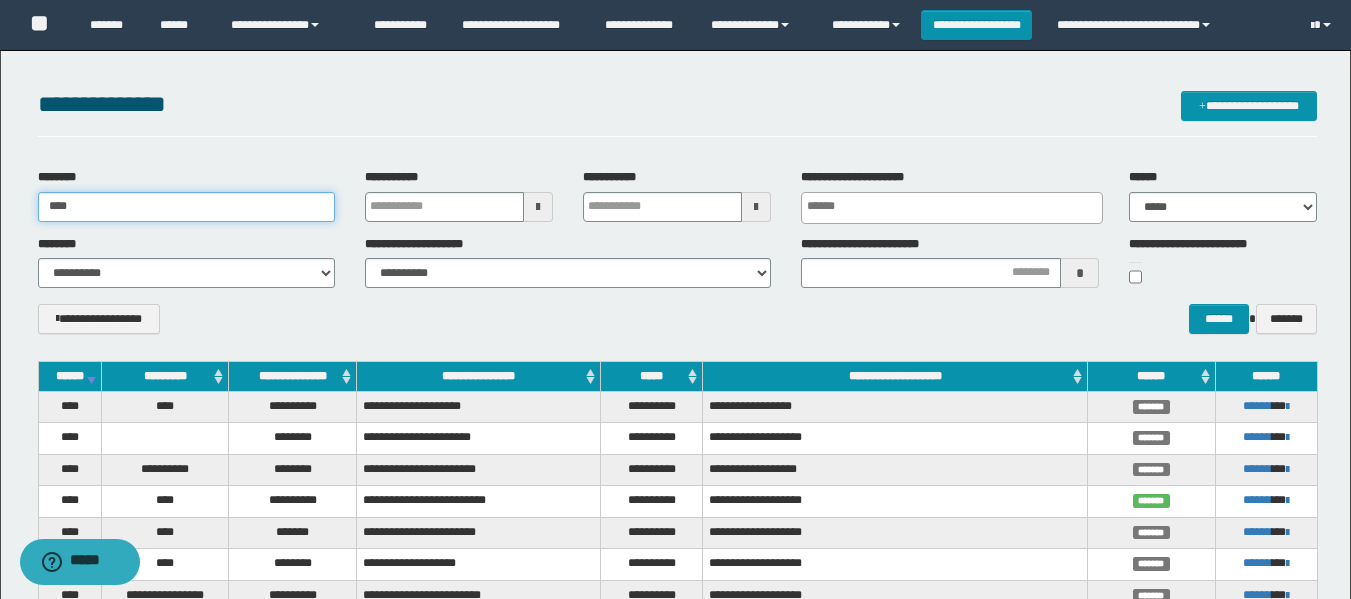 type on "****" 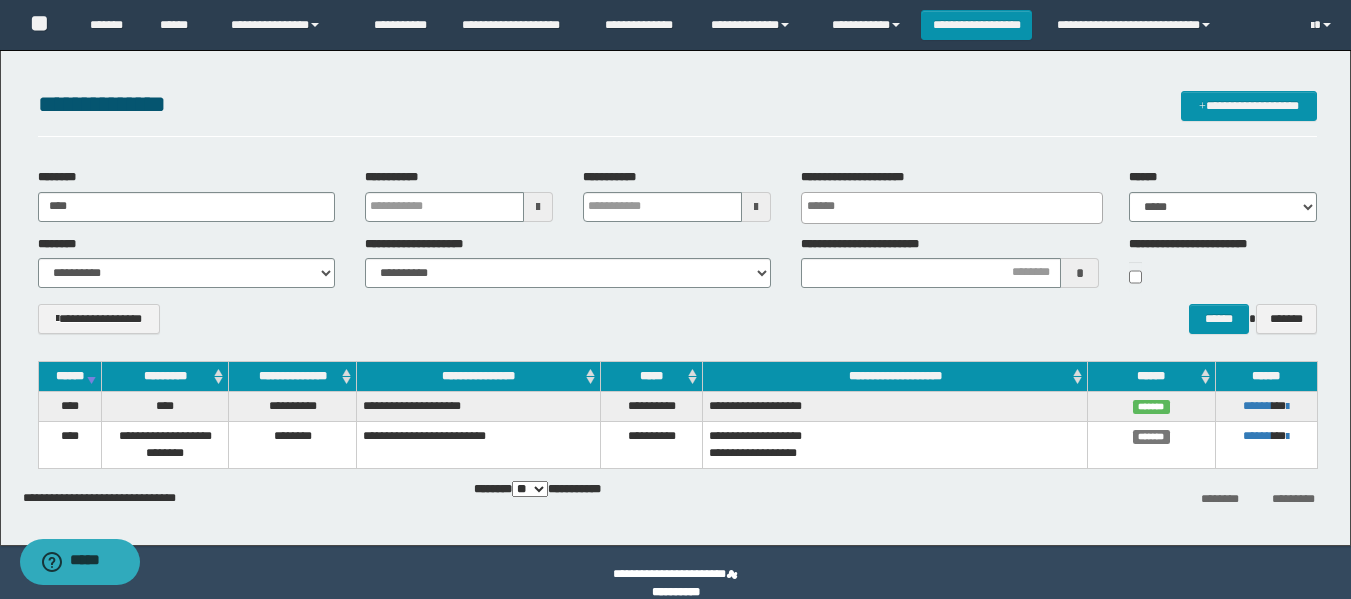 click on "**********" at bounding box center [676, 583] 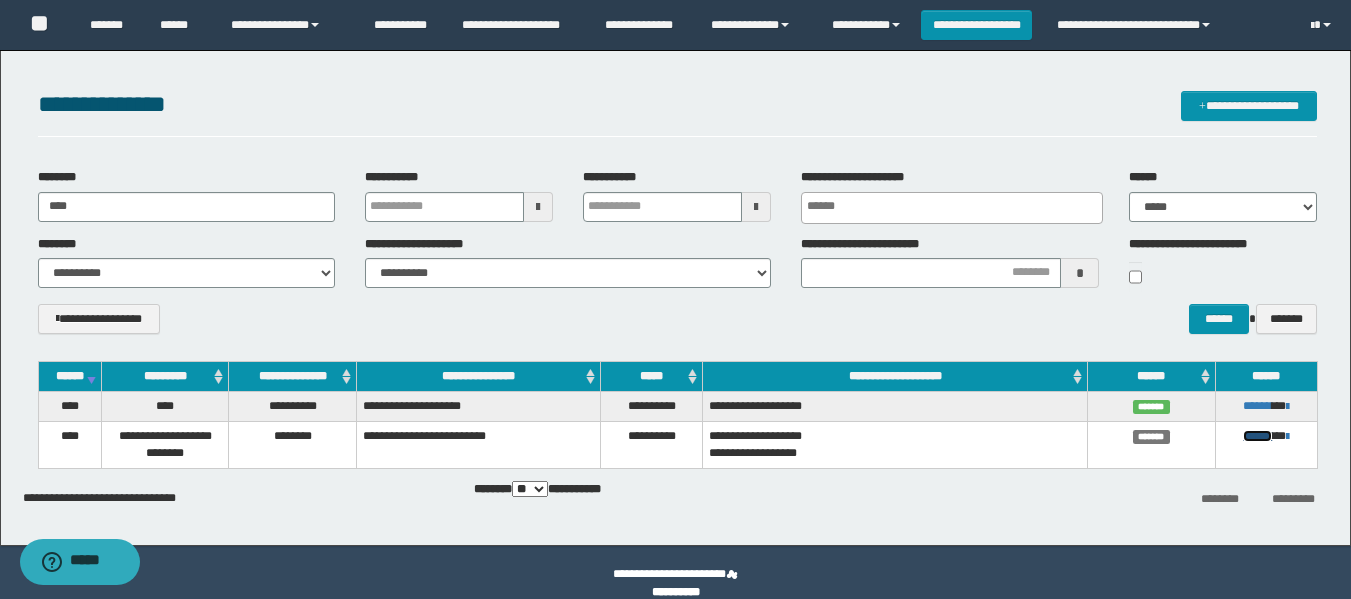 click on "******" at bounding box center [1257, 436] 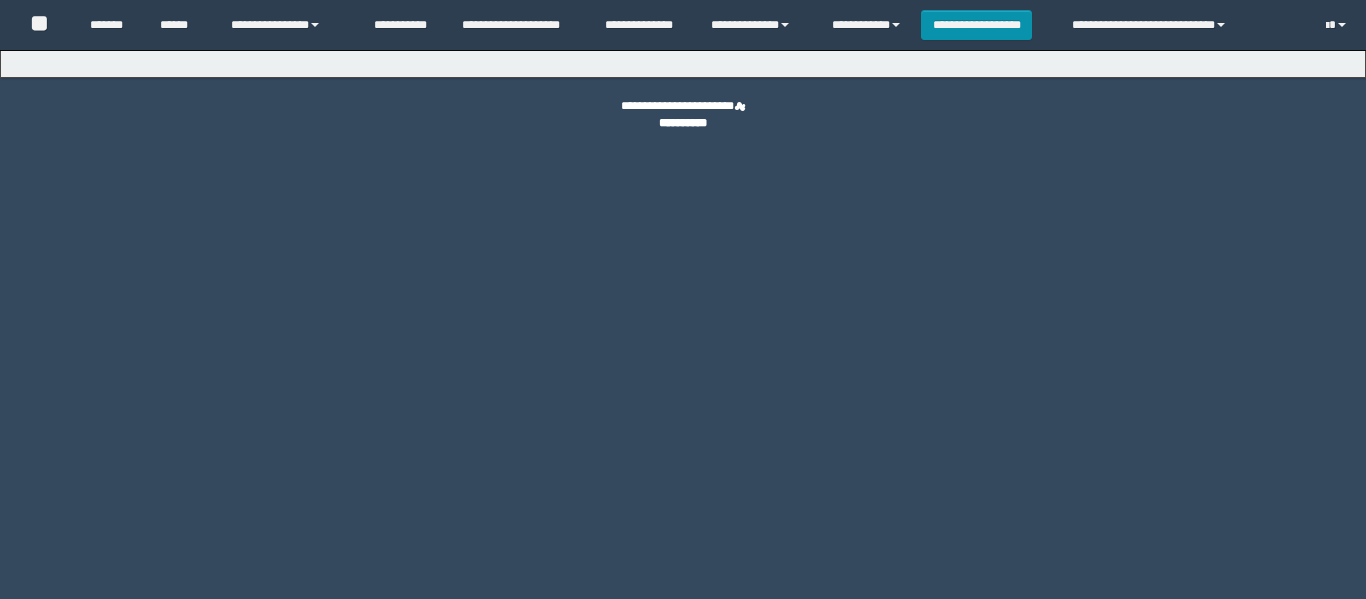 scroll, scrollTop: 0, scrollLeft: 0, axis: both 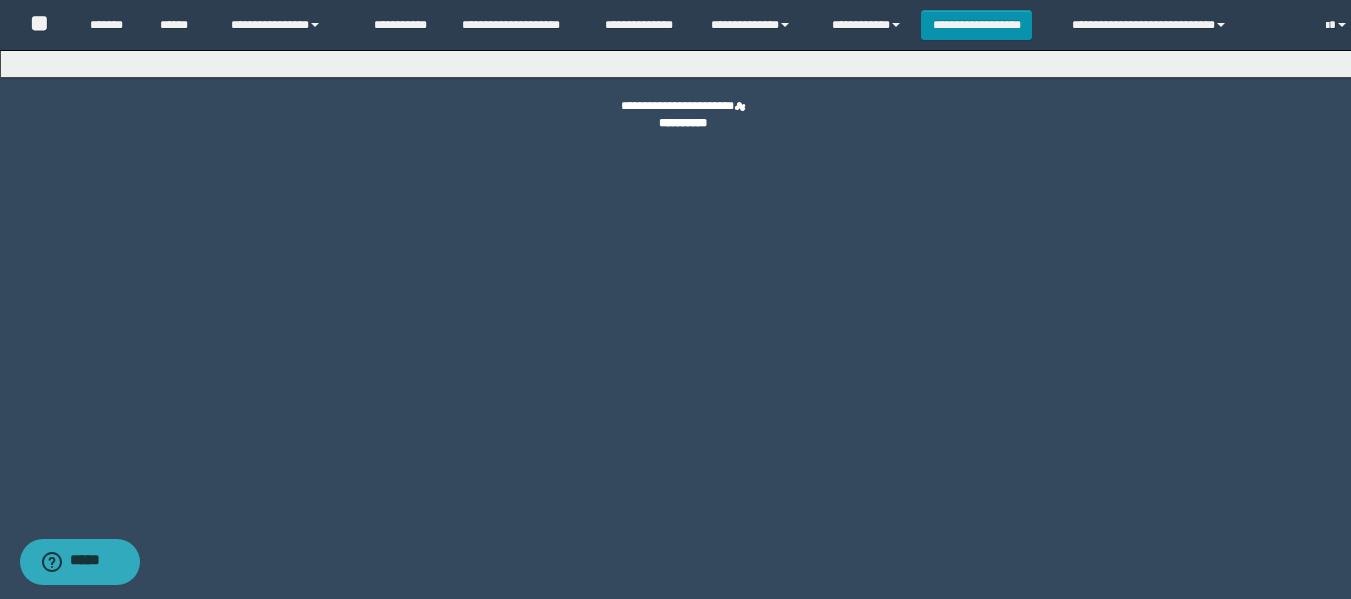 select on "****" 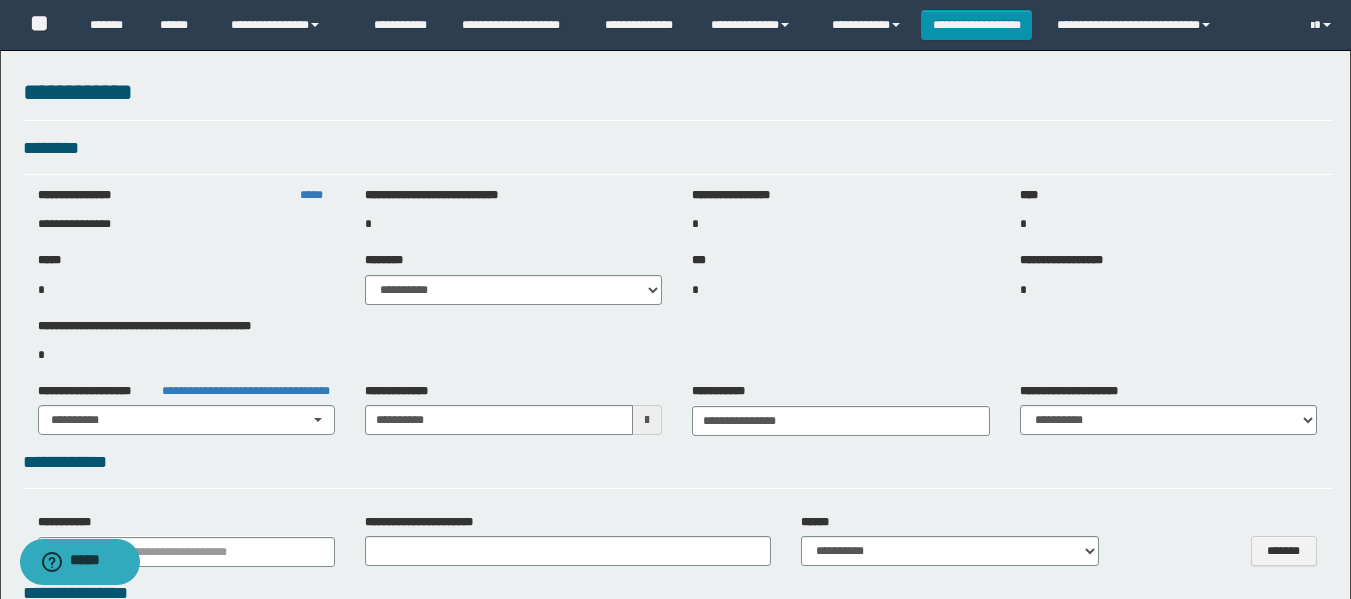 select on "***" 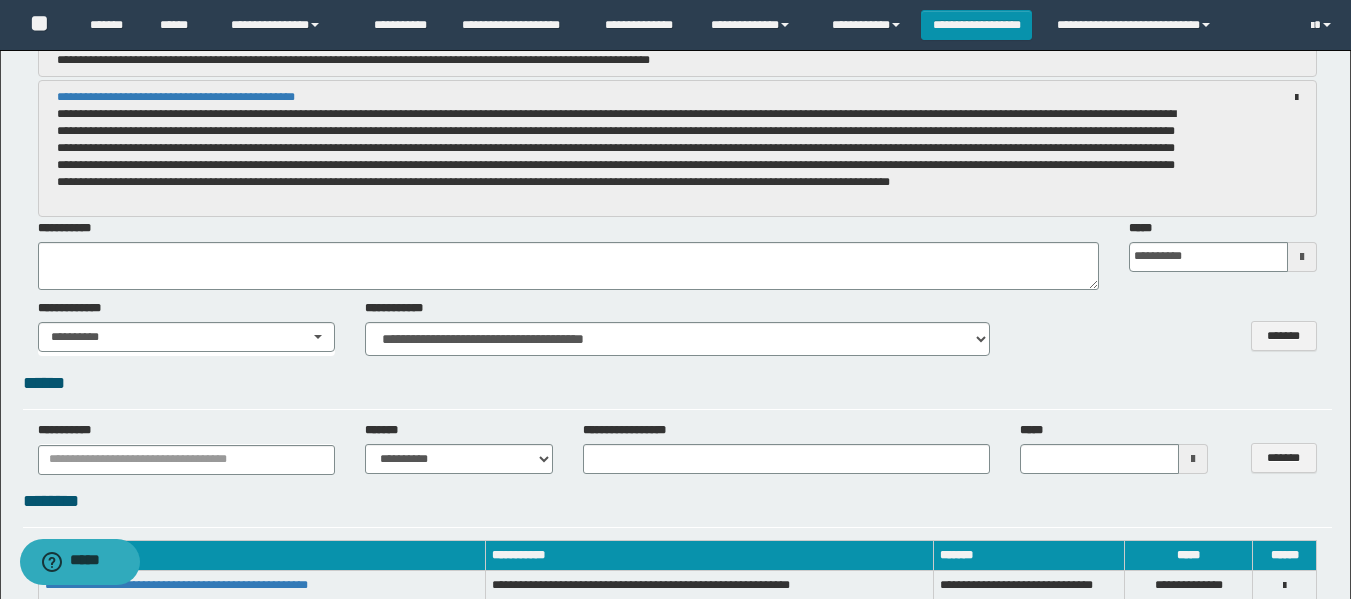 scroll, scrollTop: 2800, scrollLeft: 0, axis: vertical 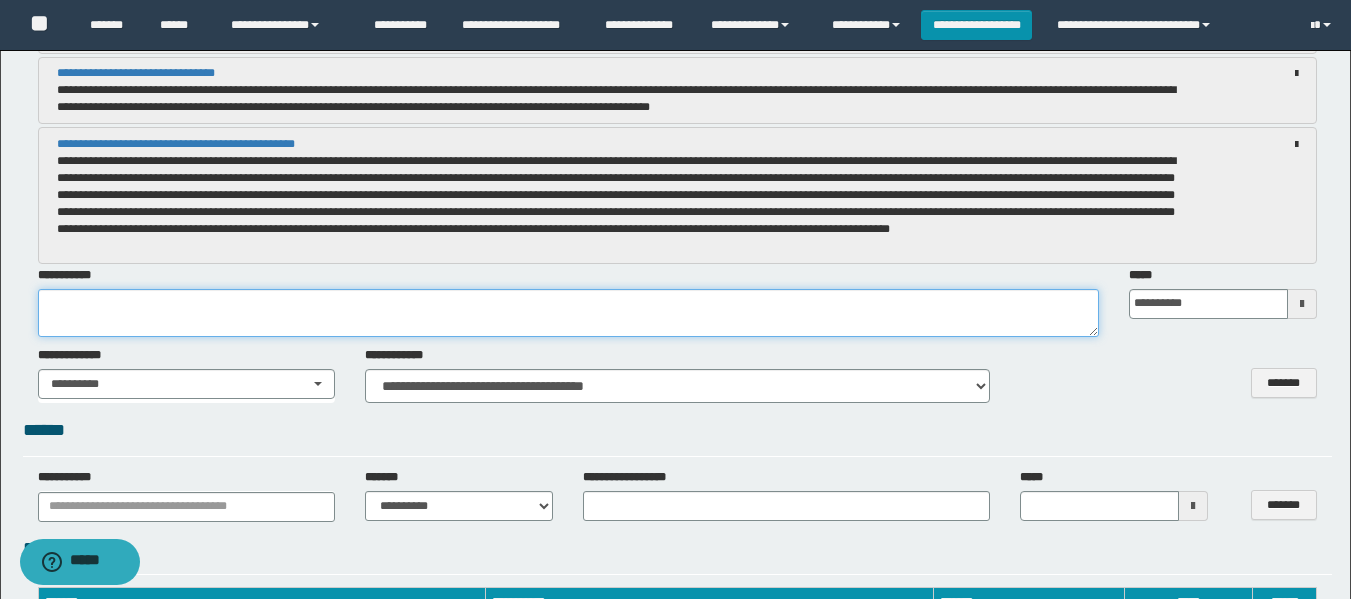 click at bounding box center [568, 313] 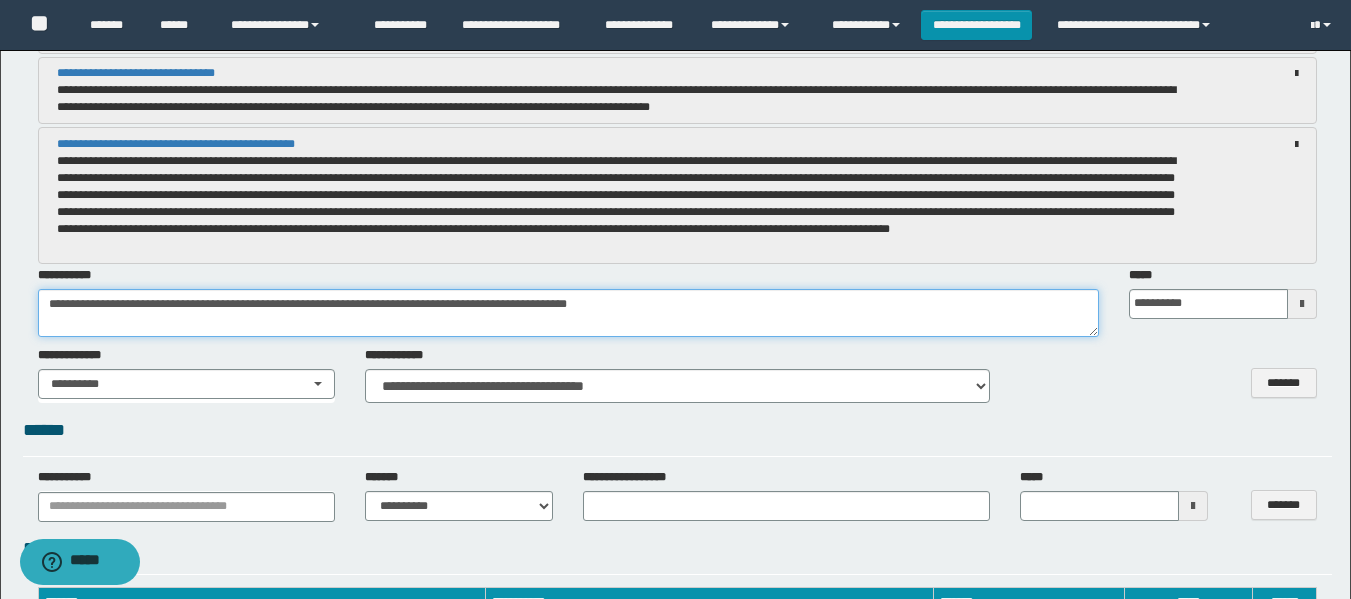 click on "**********" at bounding box center (568, 313) 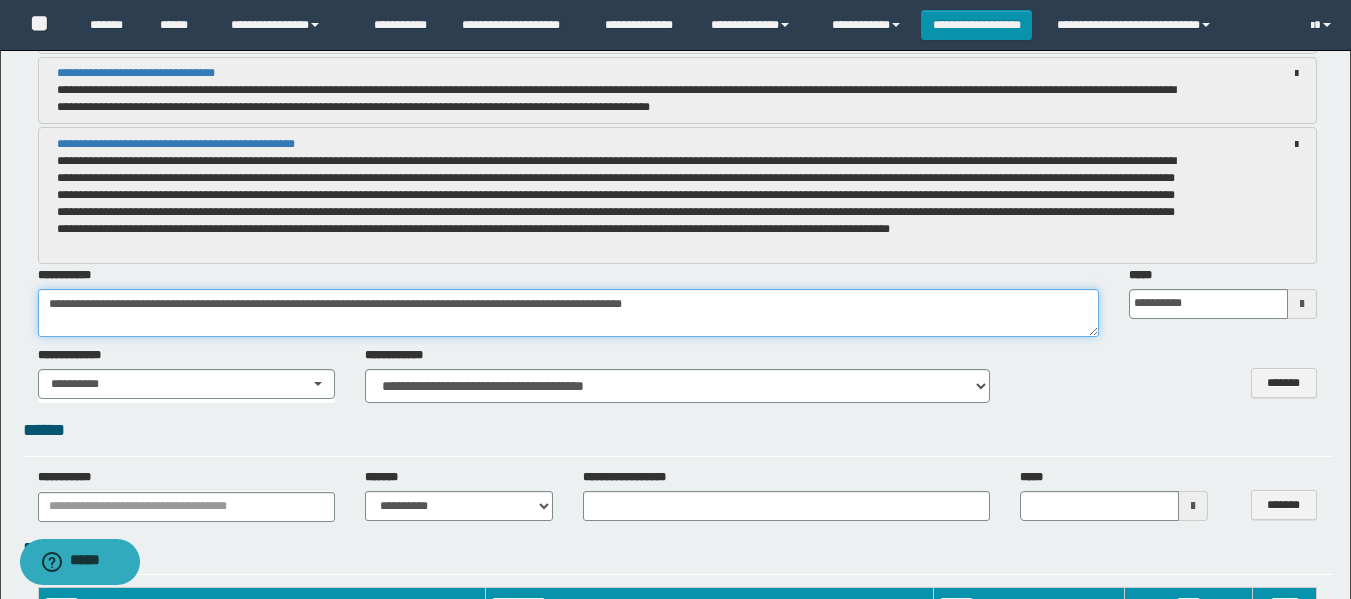 drag, startPoint x: 455, startPoint y: 304, endPoint x: 487, endPoint y: 306, distance: 32.06244 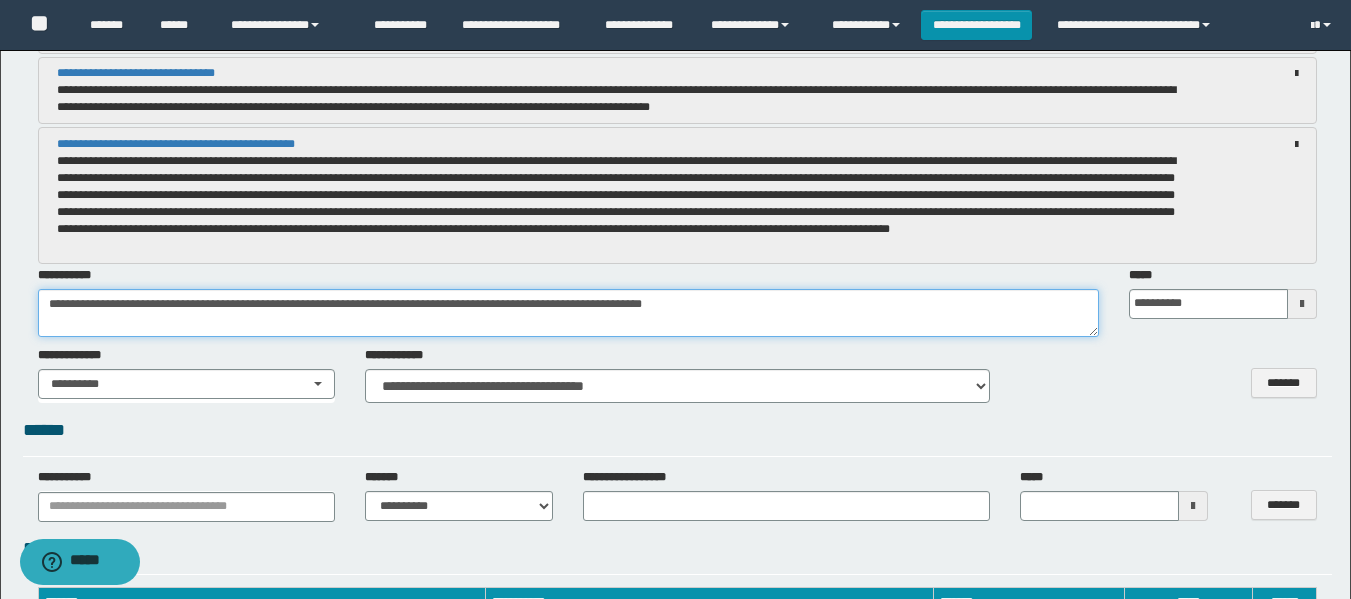 click on "**********" at bounding box center [568, 313] 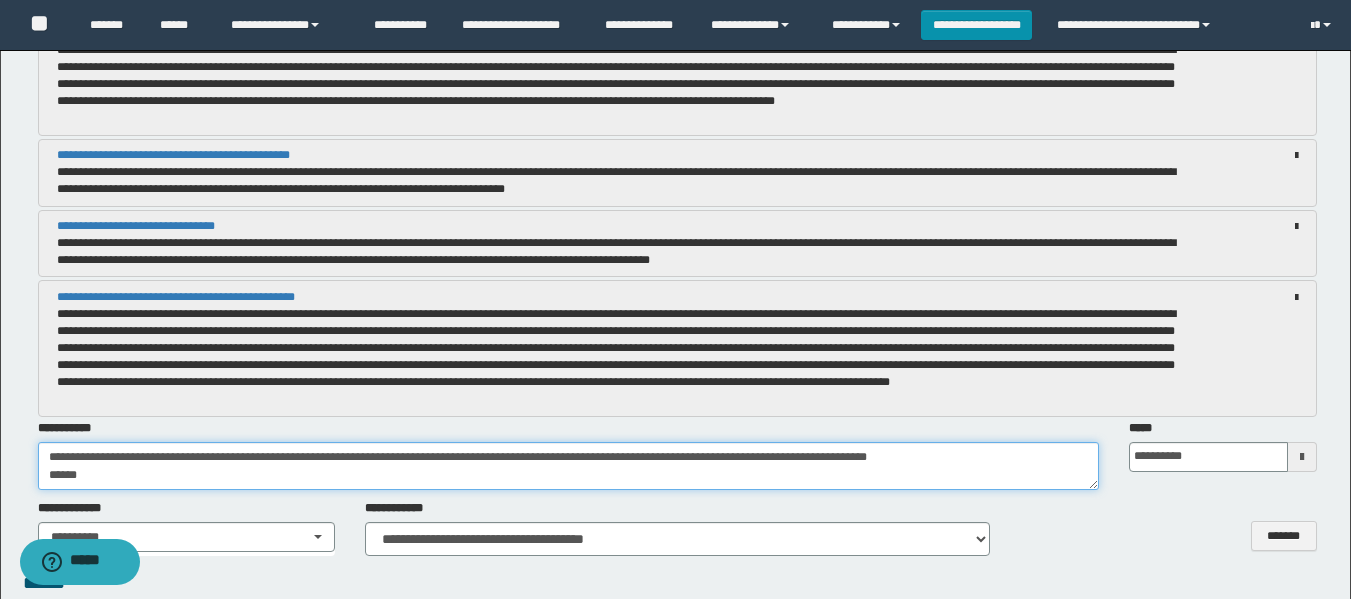 scroll, scrollTop: 2600, scrollLeft: 0, axis: vertical 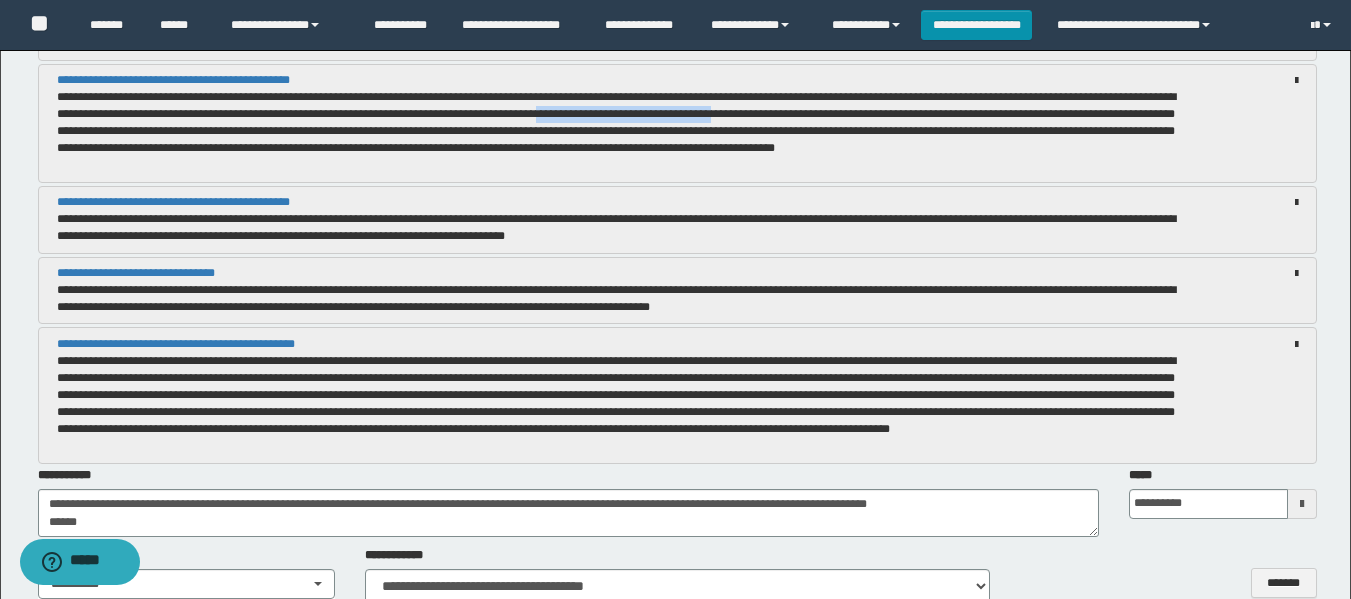 drag, startPoint x: 708, startPoint y: 113, endPoint x: 964, endPoint y: 120, distance: 256.09567 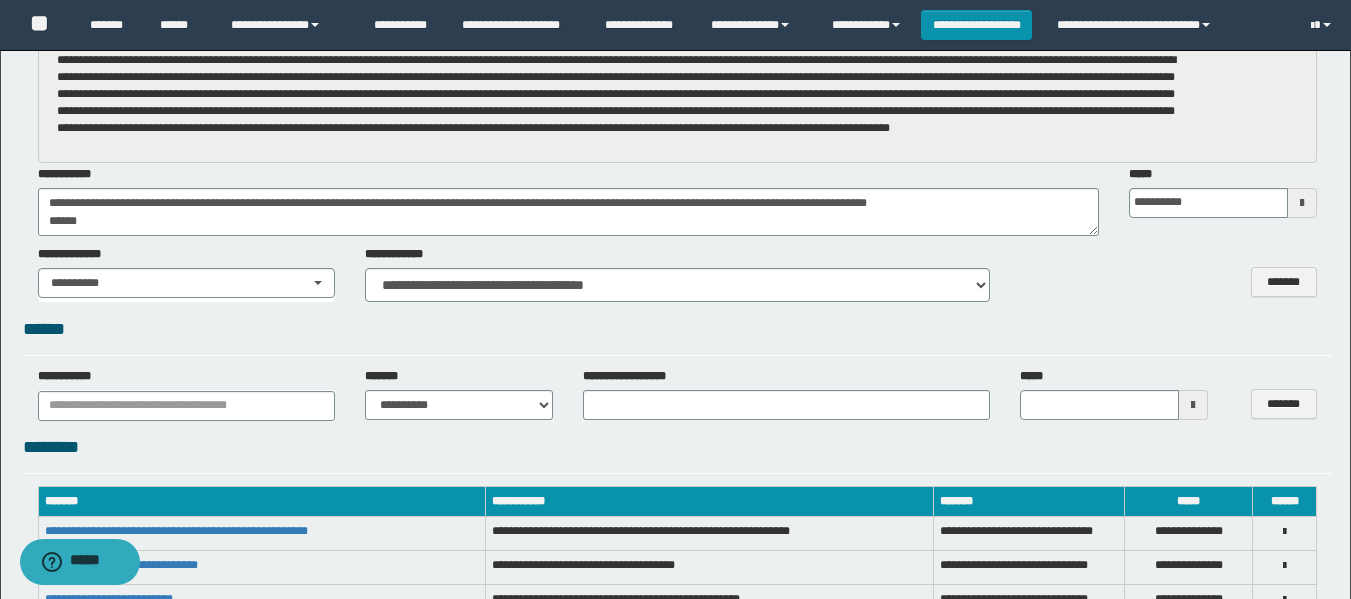 scroll, scrollTop: 2900, scrollLeft: 0, axis: vertical 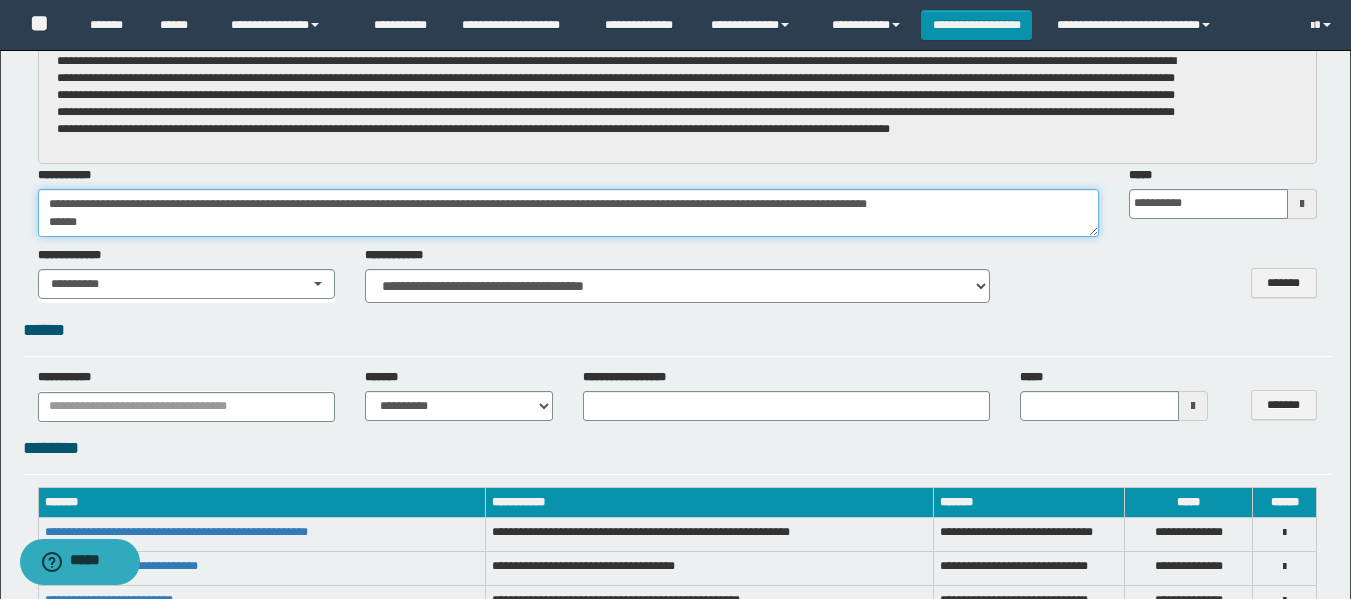 click on "**********" at bounding box center [568, 213] 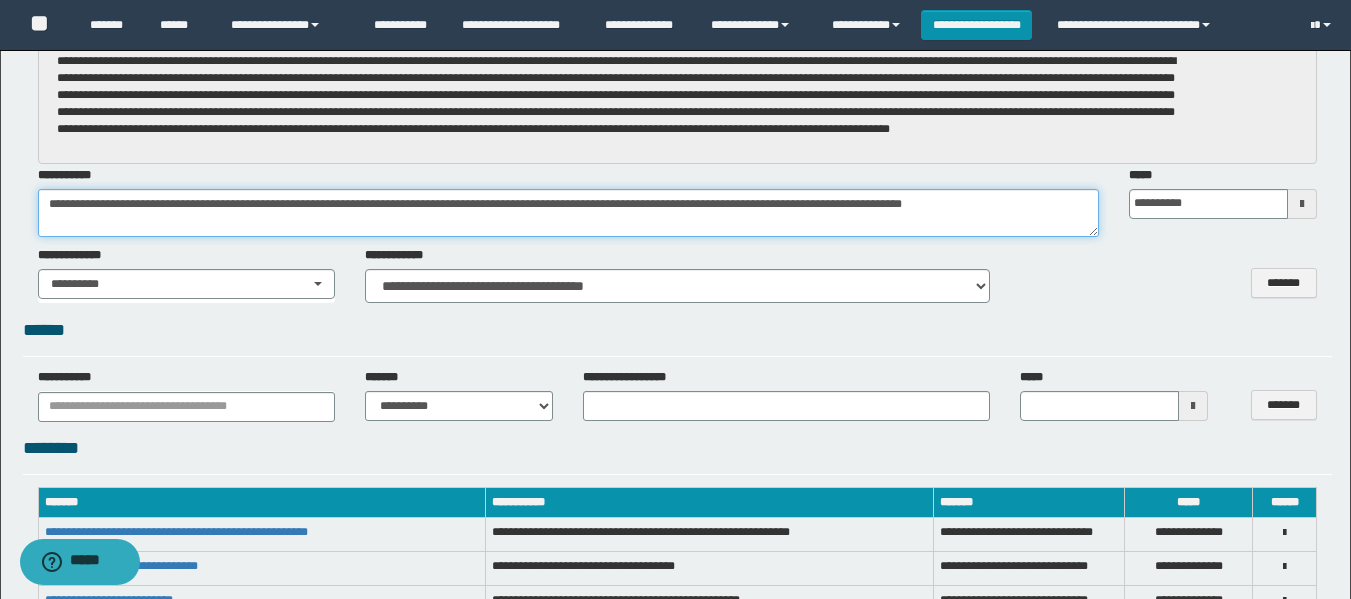 click on "**********" at bounding box center (568, 213) 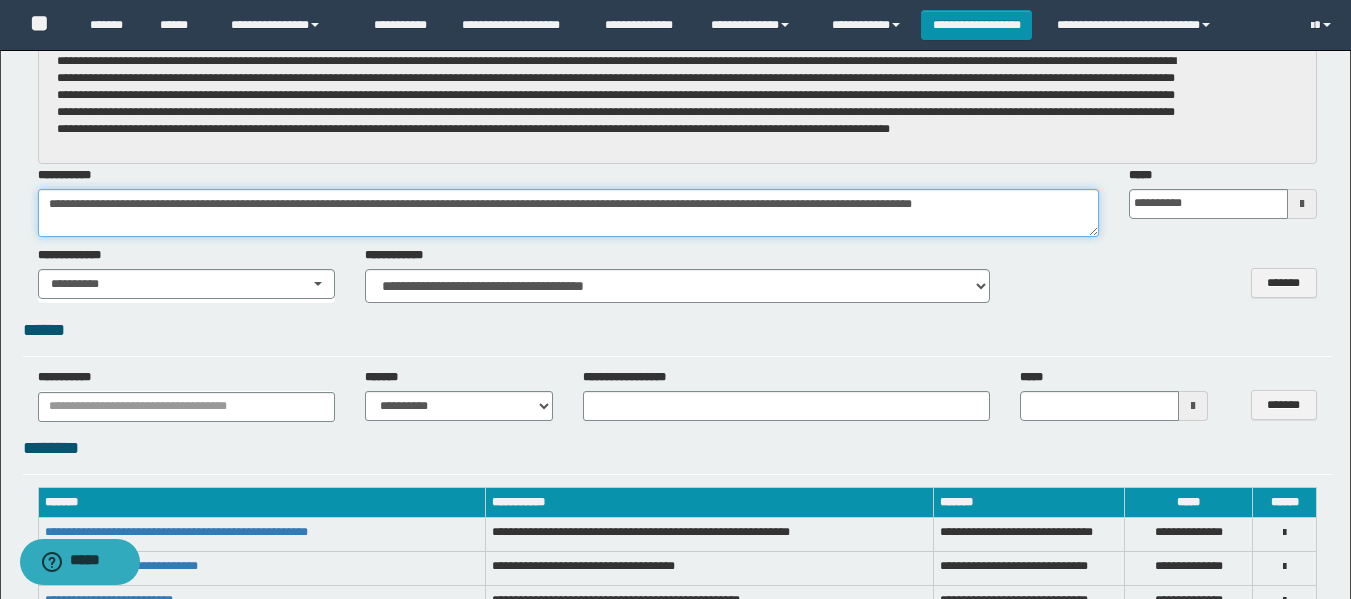 paste on "**********" 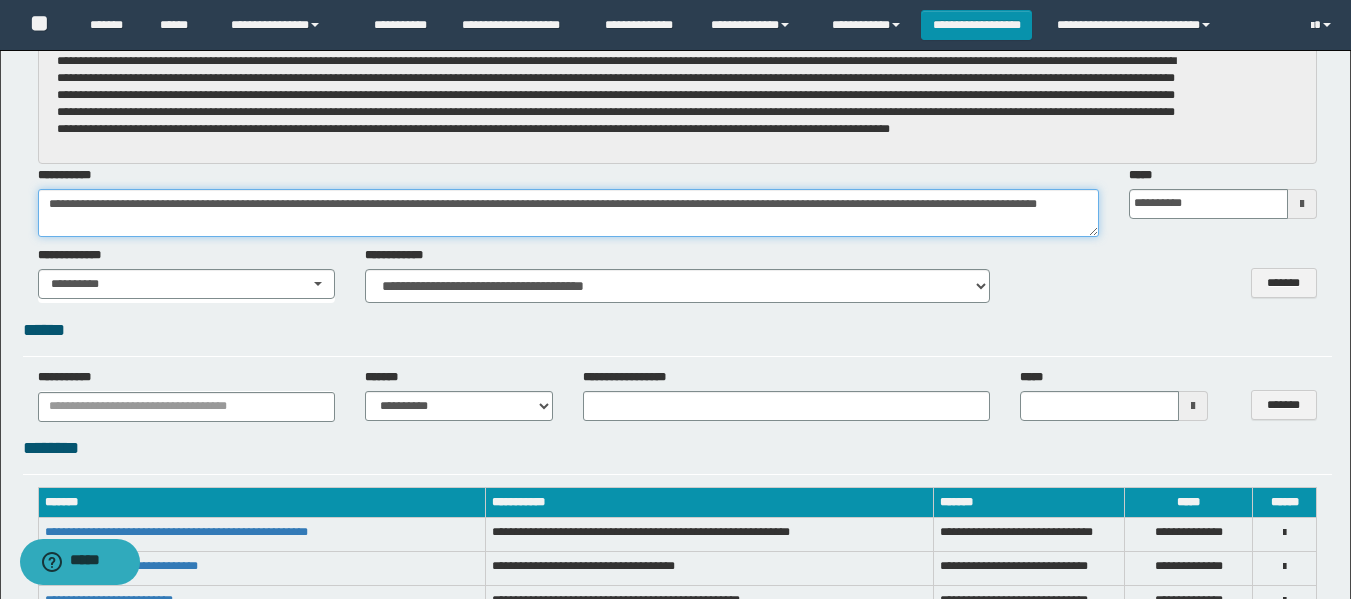 click on "**********" at bounding box center (568, 213) 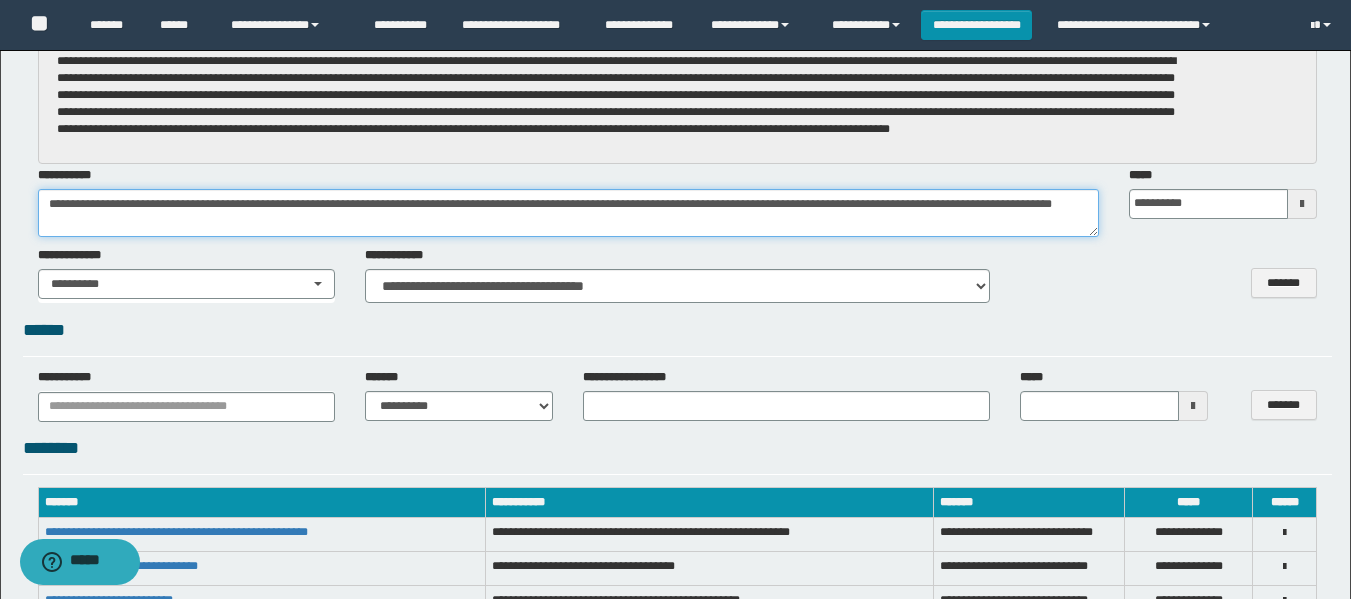 paste on "**********" 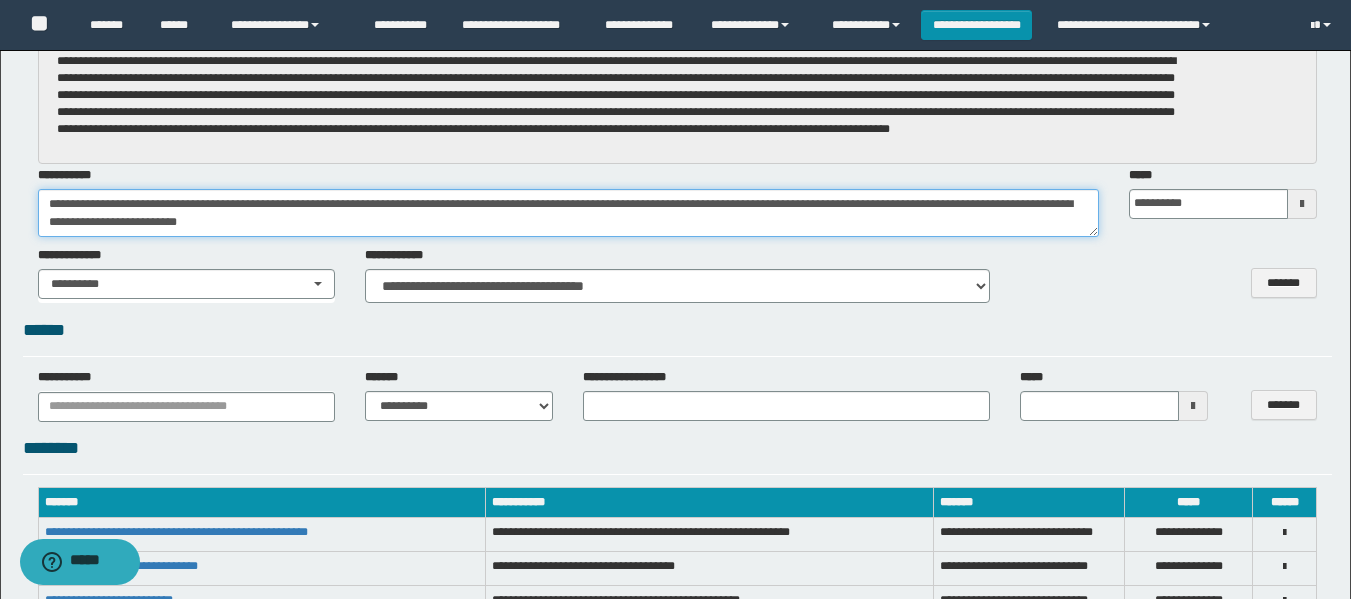 click on "**********" at bounding box center [568, 213] 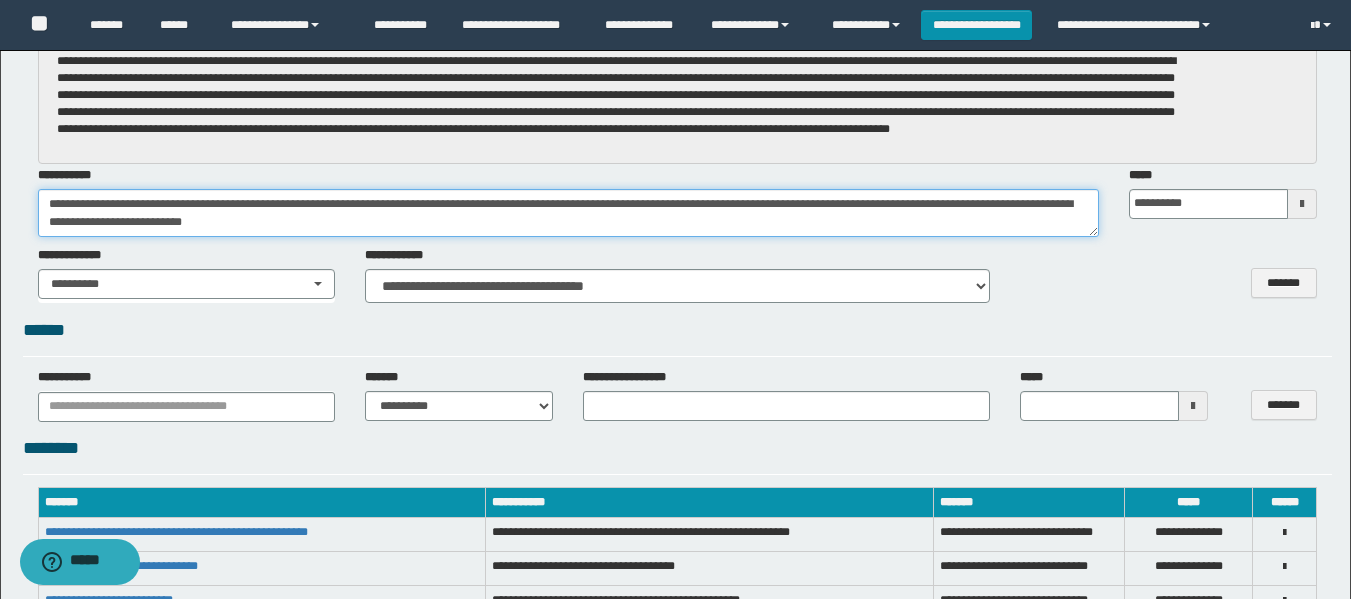 click on "**********" at bounding box center (568, 213) 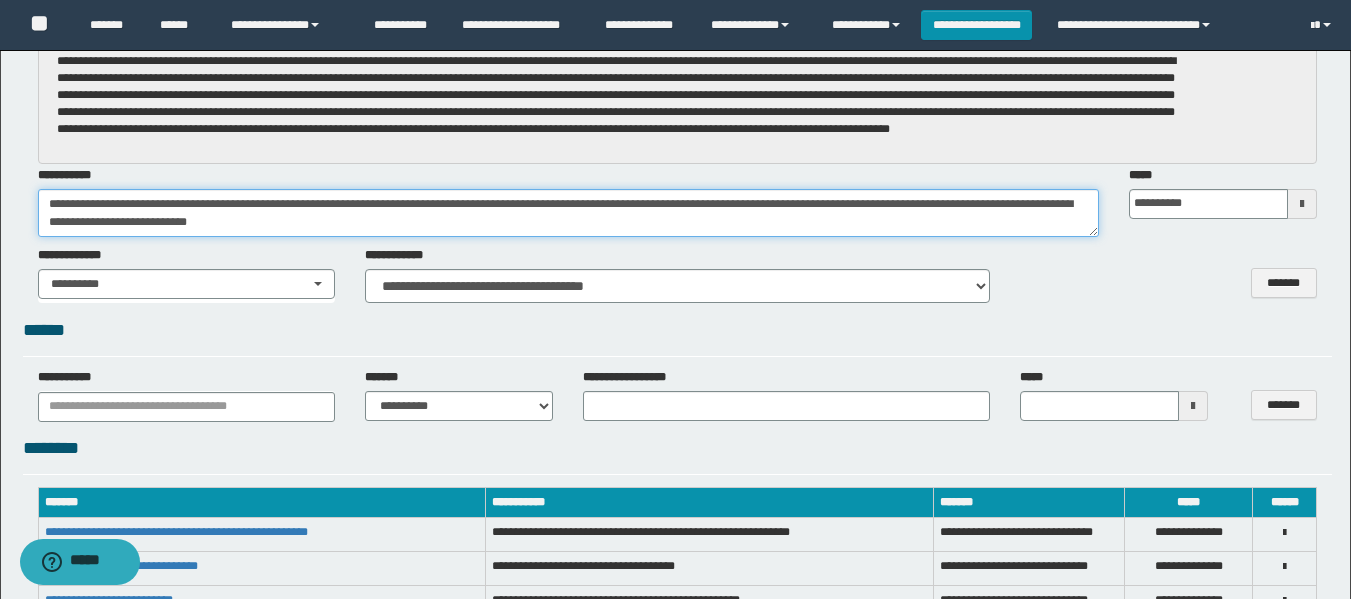 click on "**********" at bounding box center (568, 213) 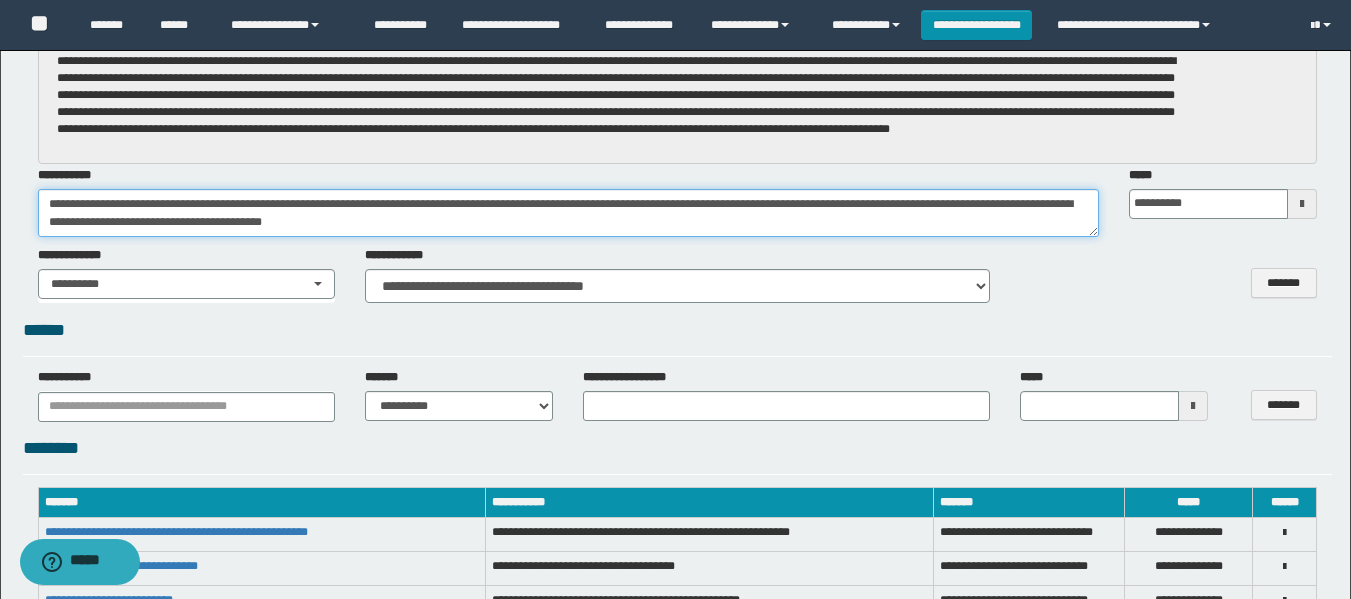 drag, startPoint x: 747, startPoint y: 203, endPoint x: 763, endPoint y: 205, distance: 16.124516 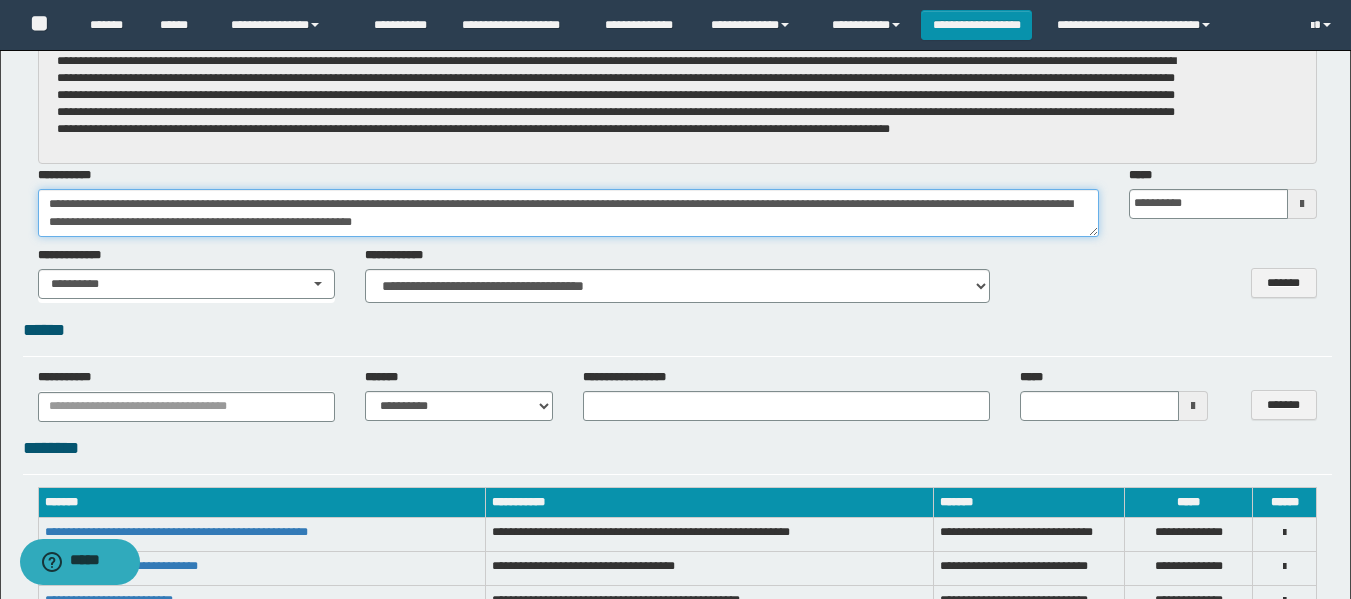 click on "**********" at bounding box center (568, 213) 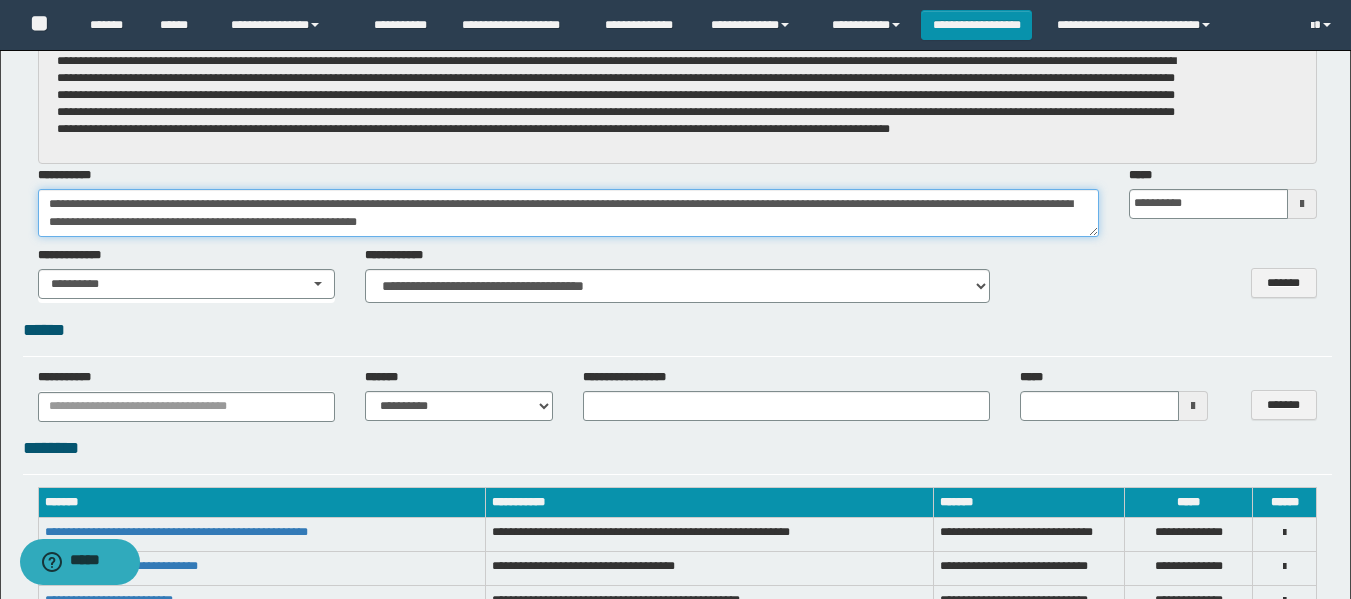 paste on "**********" 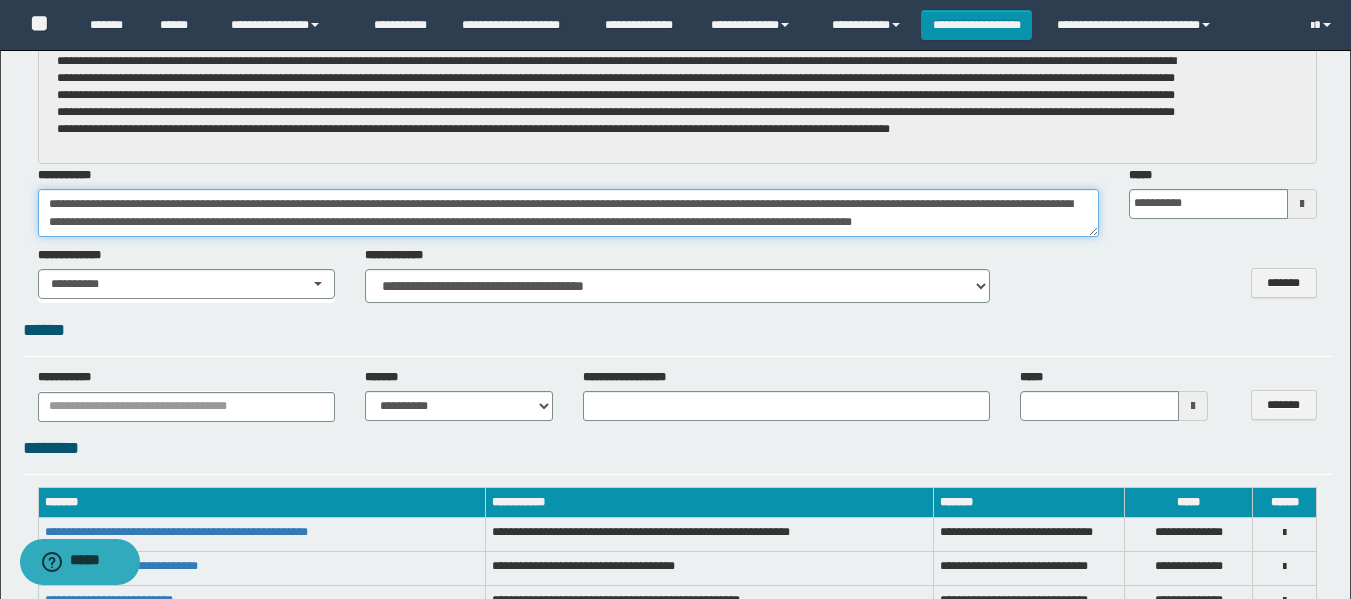 click on "**********" at bounding box center (568, 213) 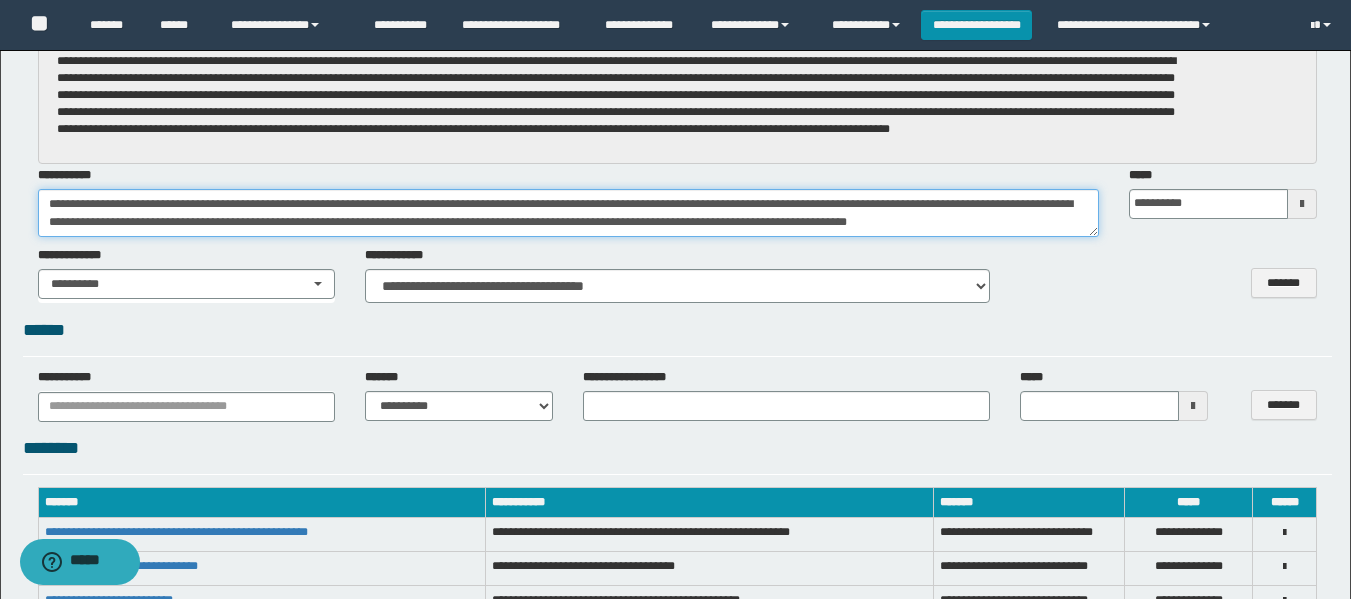 click on "**********" at bounding box center (568, 213) 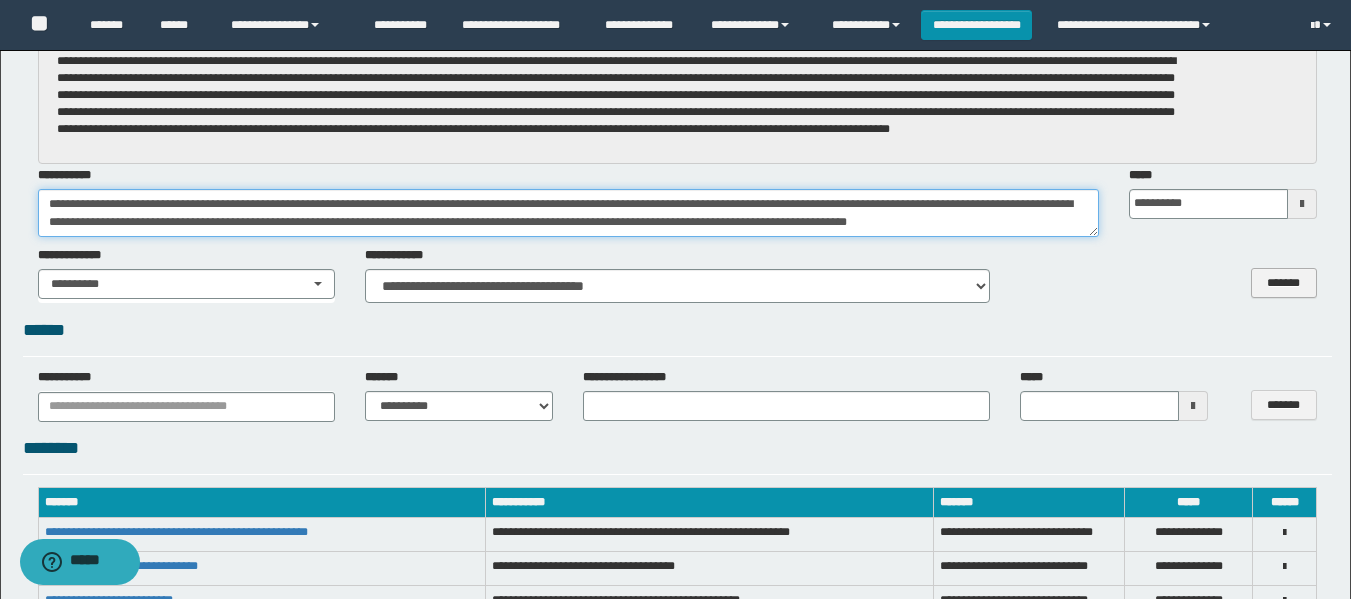 type on "**********" 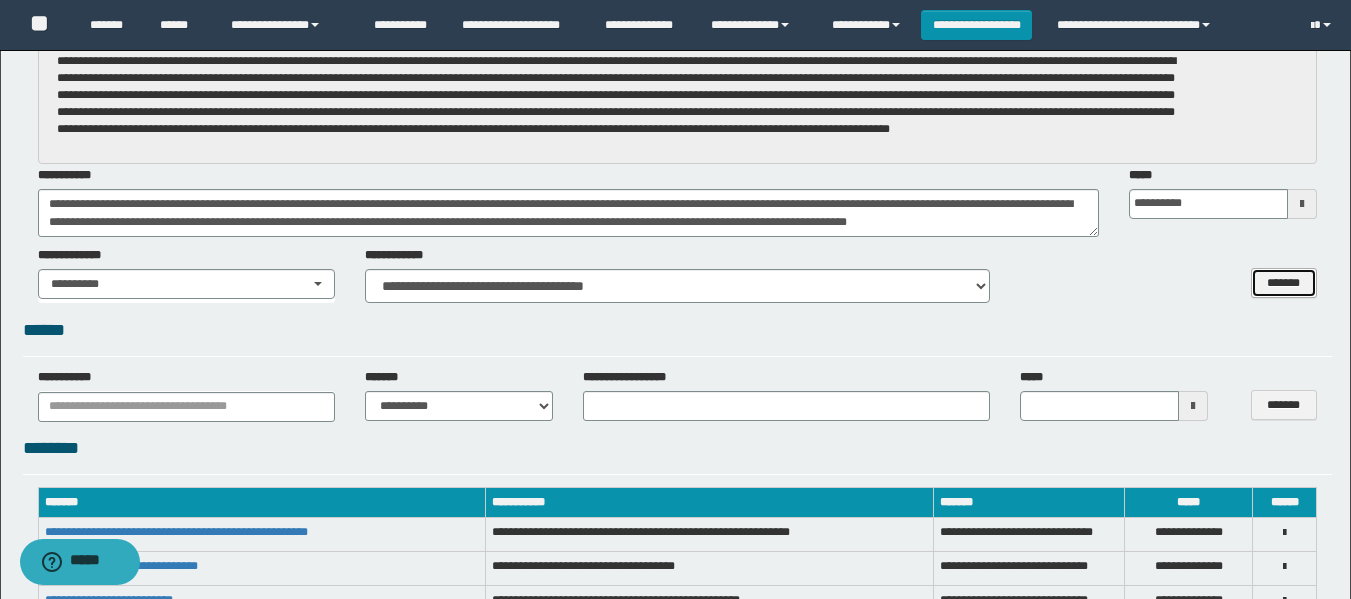 click on "*******" at bounding box center [1284, 283] 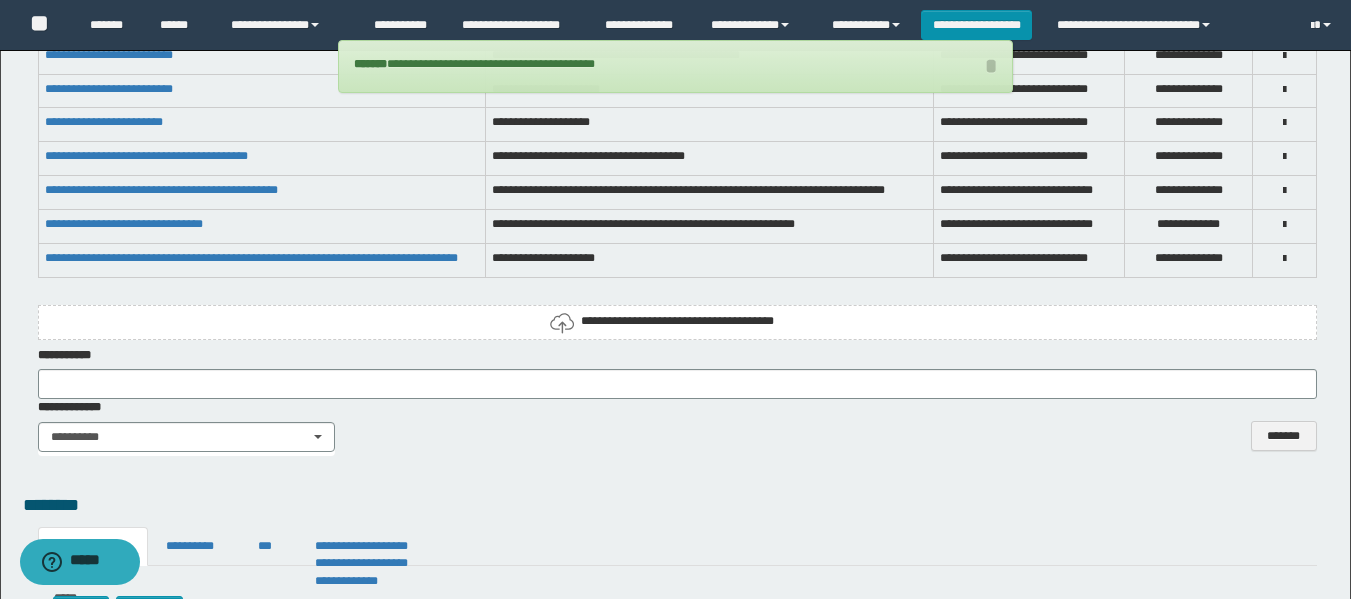 scroll, scrollTop: 3500, scrollLeft: 0, axis: vertical 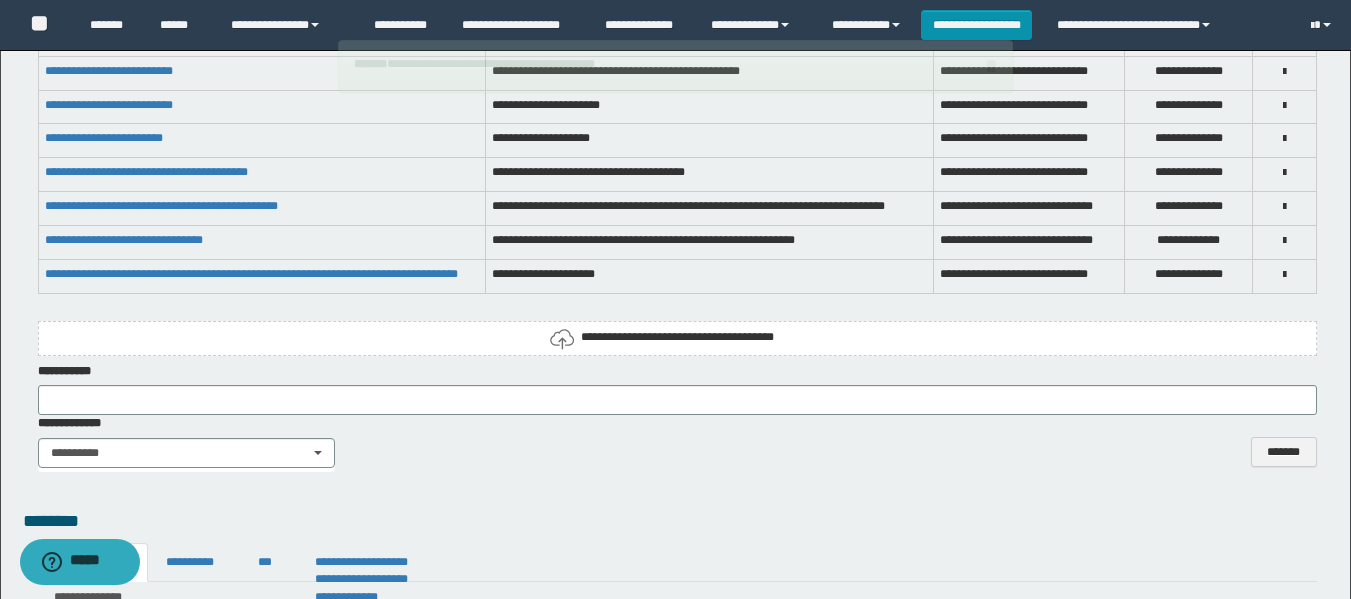 click on "**********" at bounding box center (677, 337) 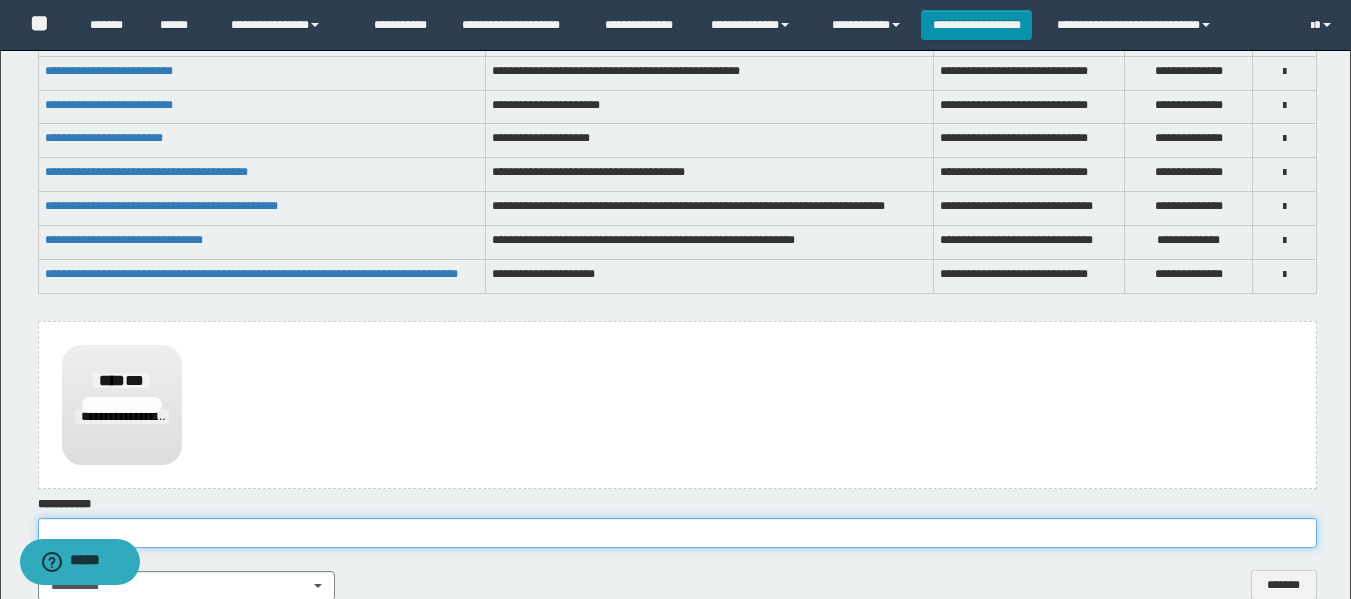 click at bounding box center (677, 533) 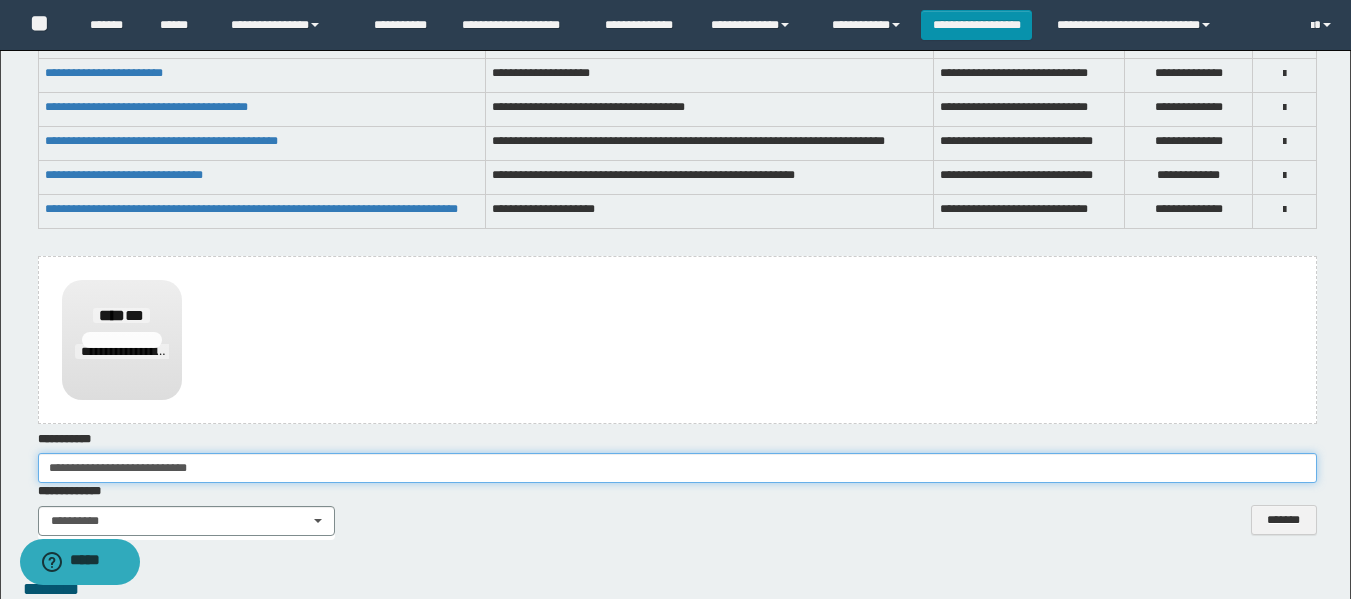 scroll, scrollTop: 3600, scrollLeft: 0, axis: vertical 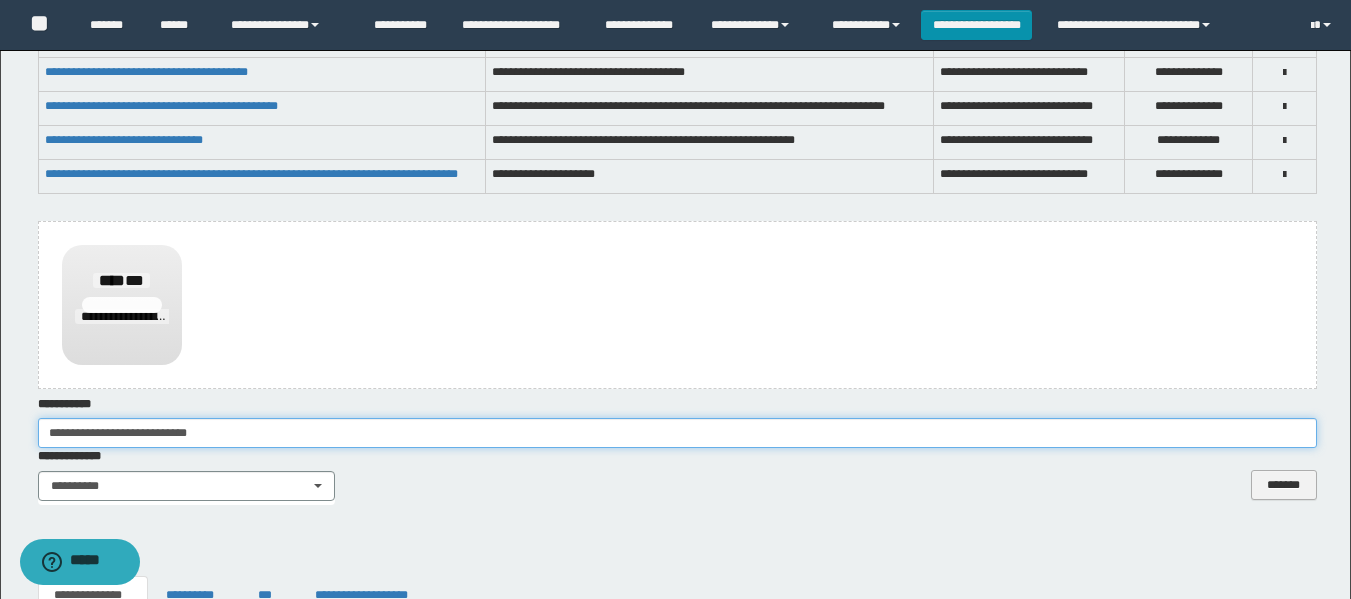 type on "**********" 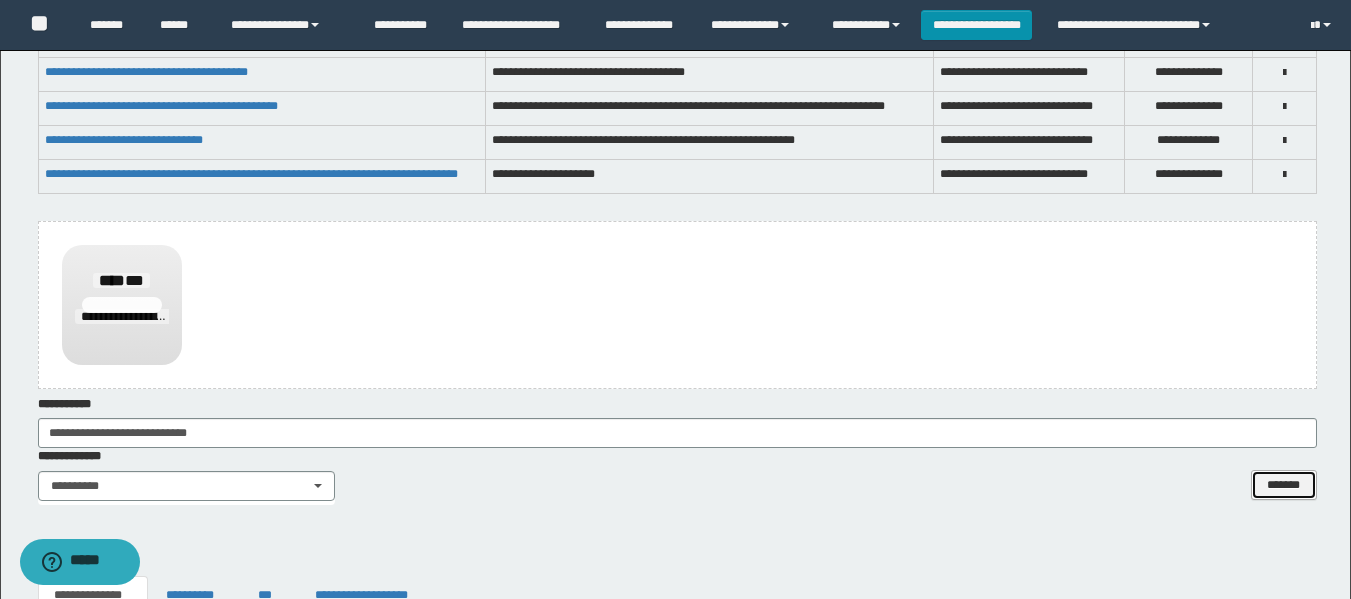 click on "*******" at bounding box center (1284, 485) 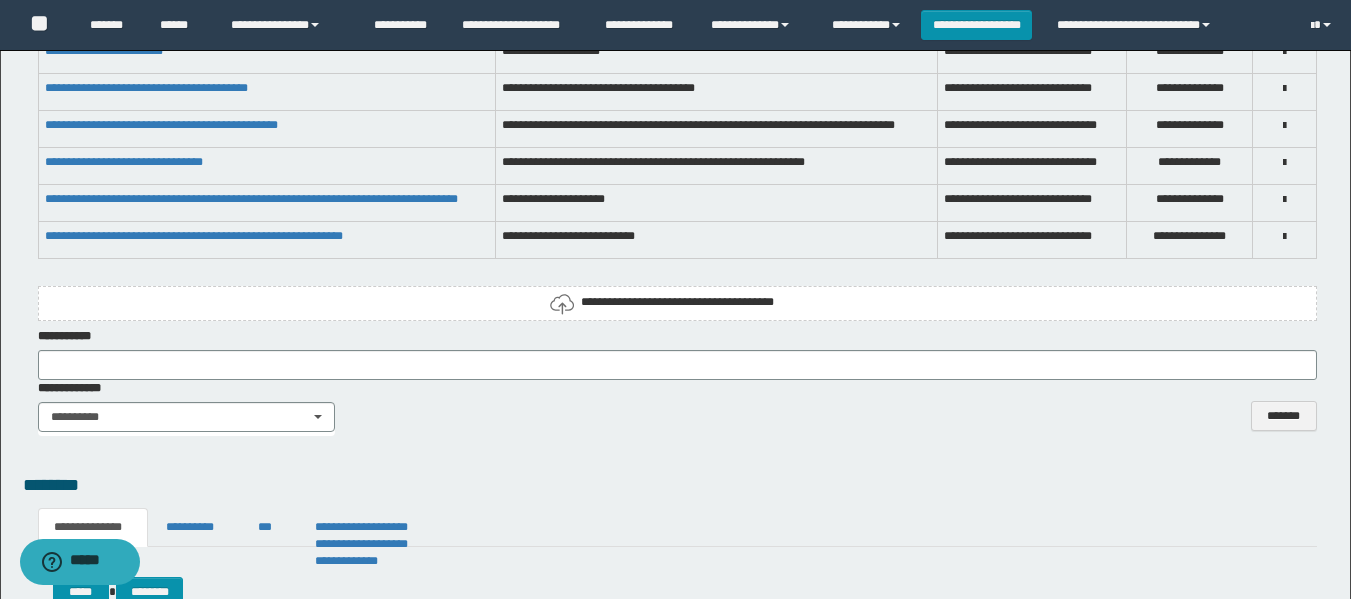 click on "**********" at bounding box center (677, 302) 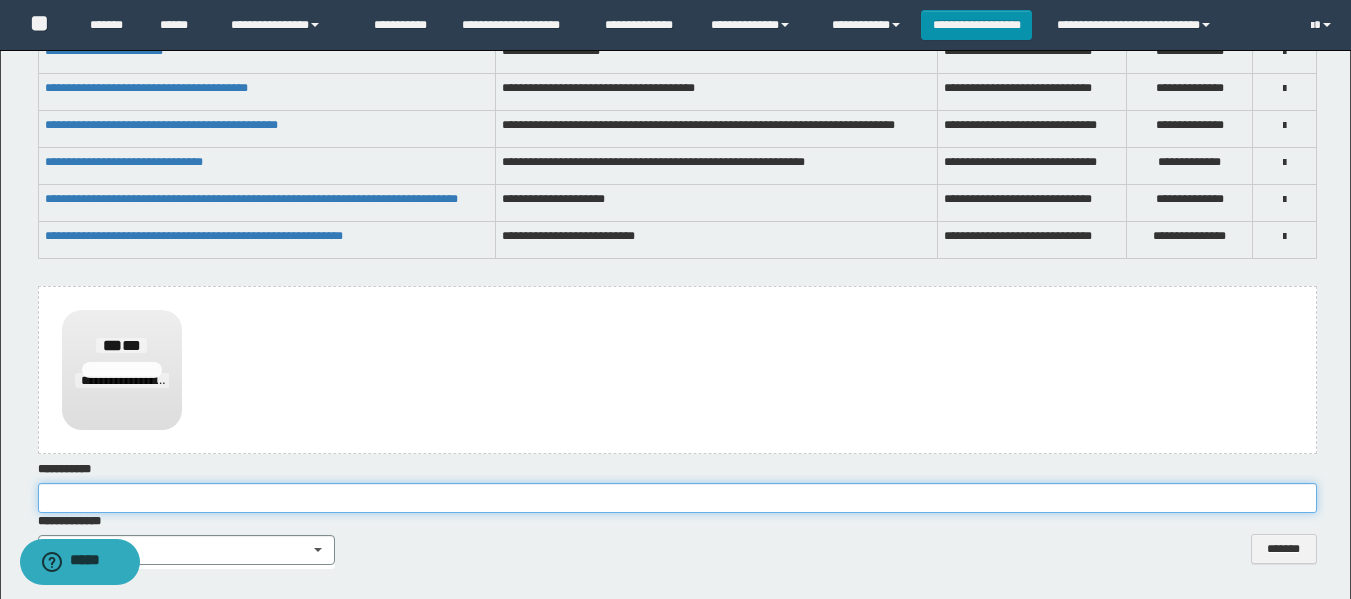 click at bounding box center [677, 498] 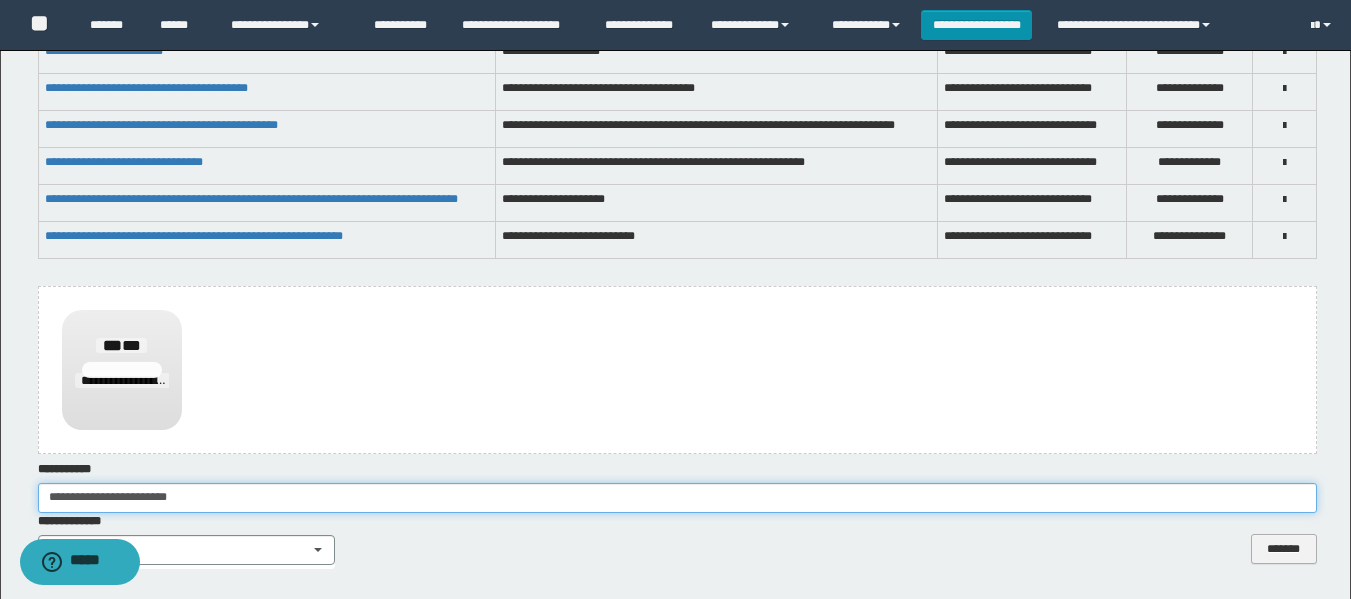 type on "**********" 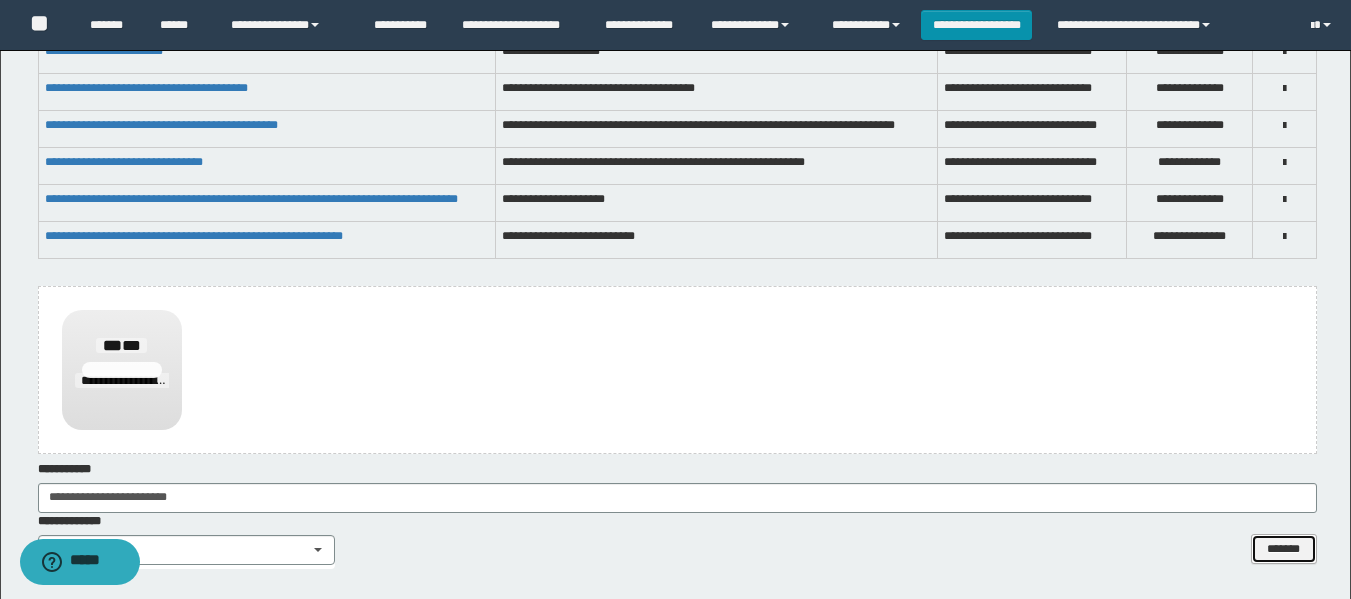 click on "*******" at bounding box center [1284, 549] 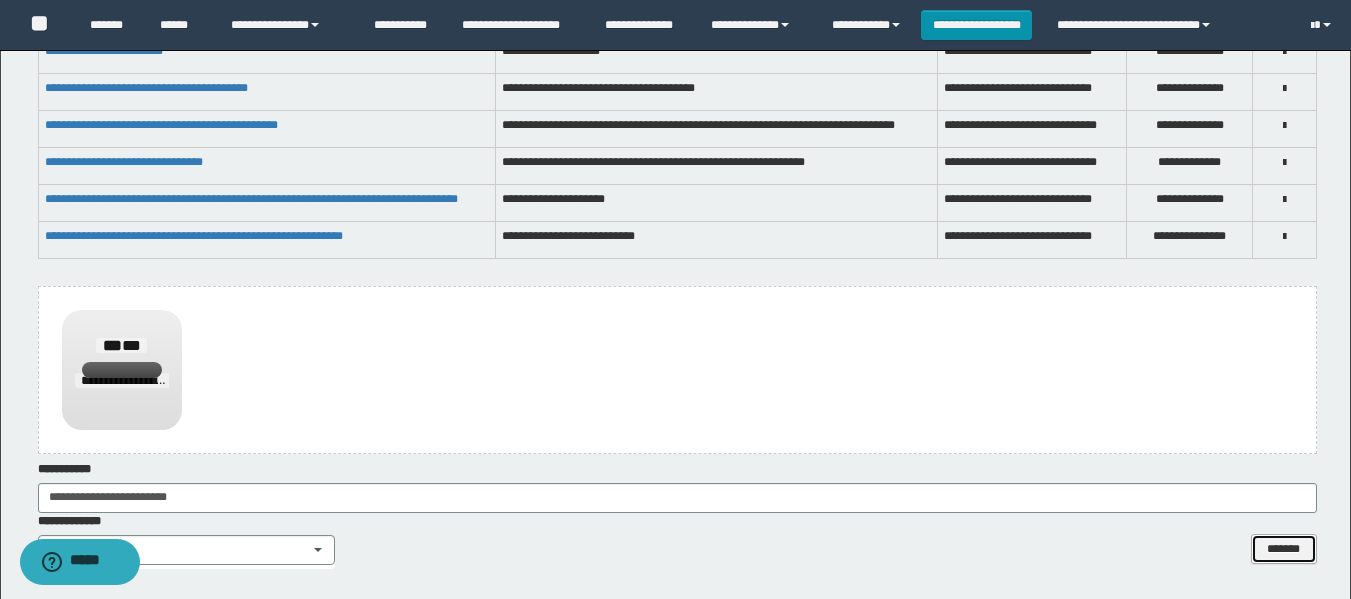 type 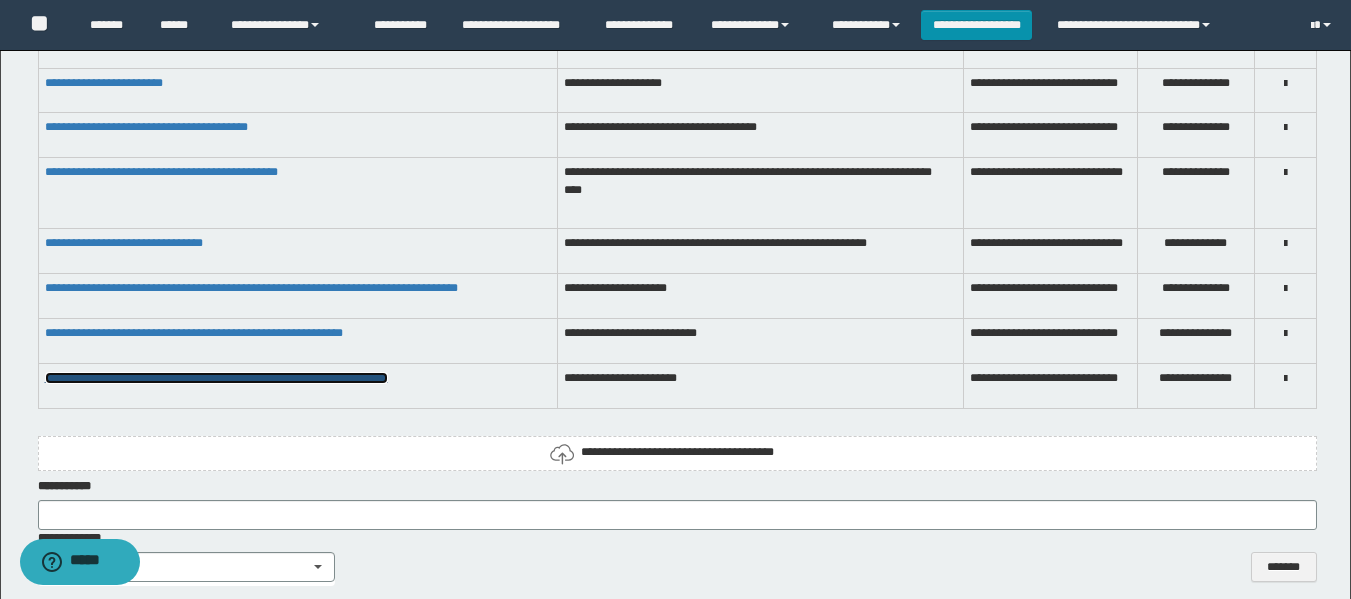click on "**********" at bounding box center [216, 378] 